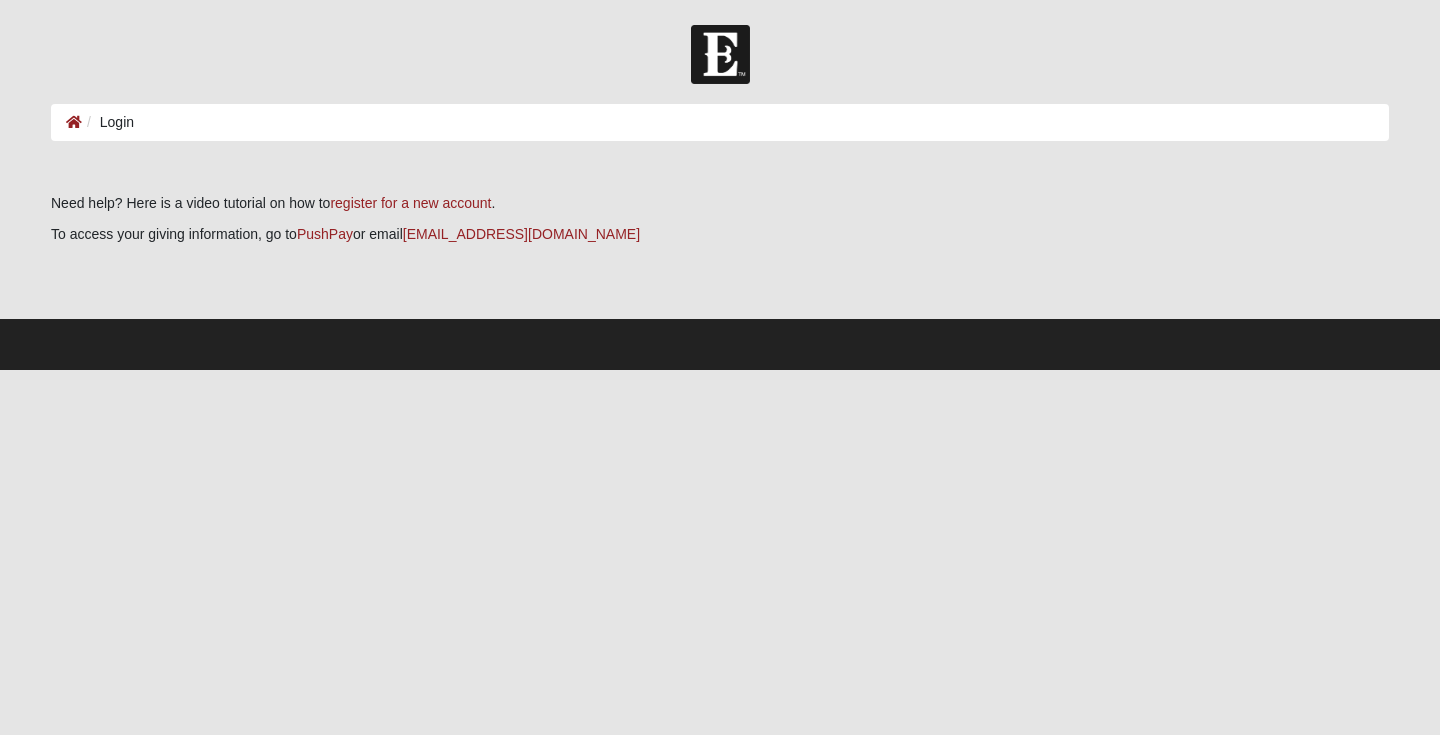 scroll, scrollTop: 0, scrollLeft: 0, axis: both 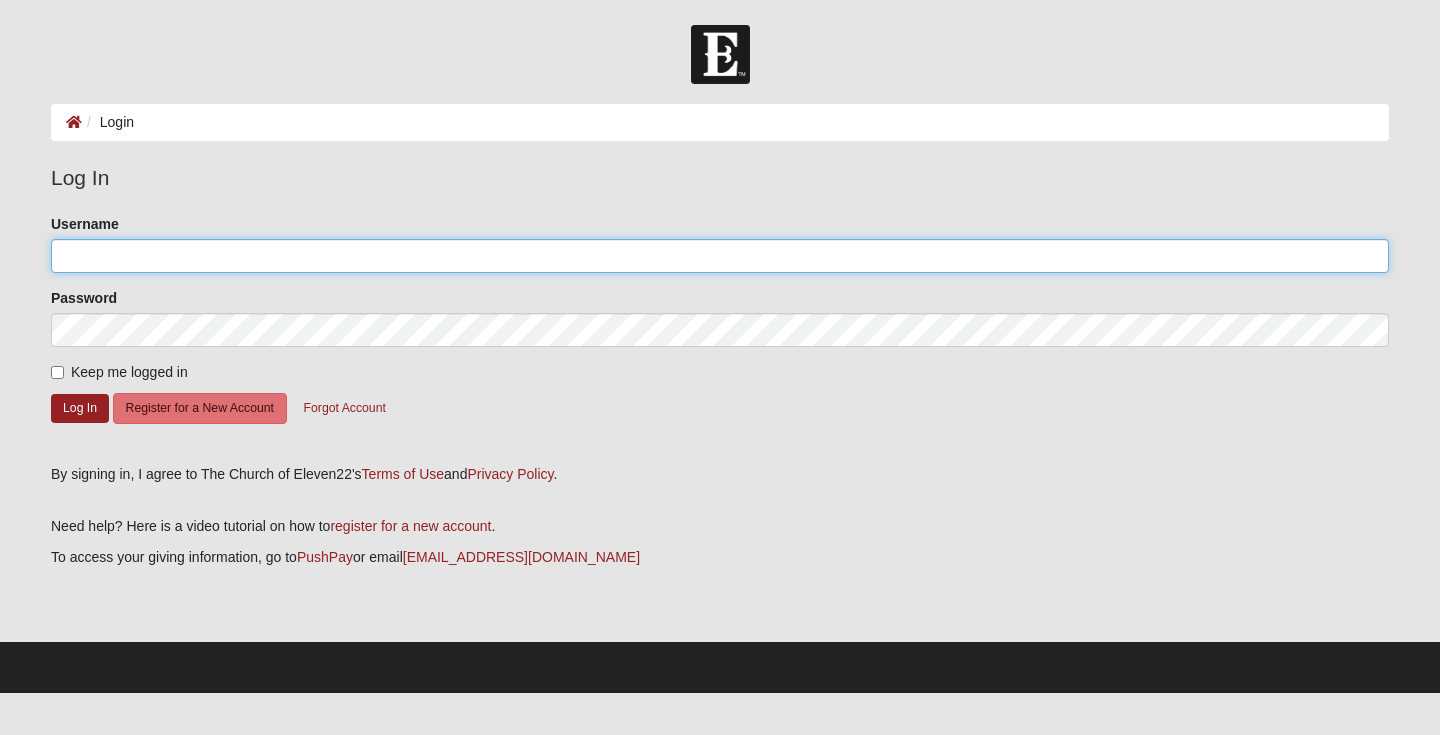 click on "Username" 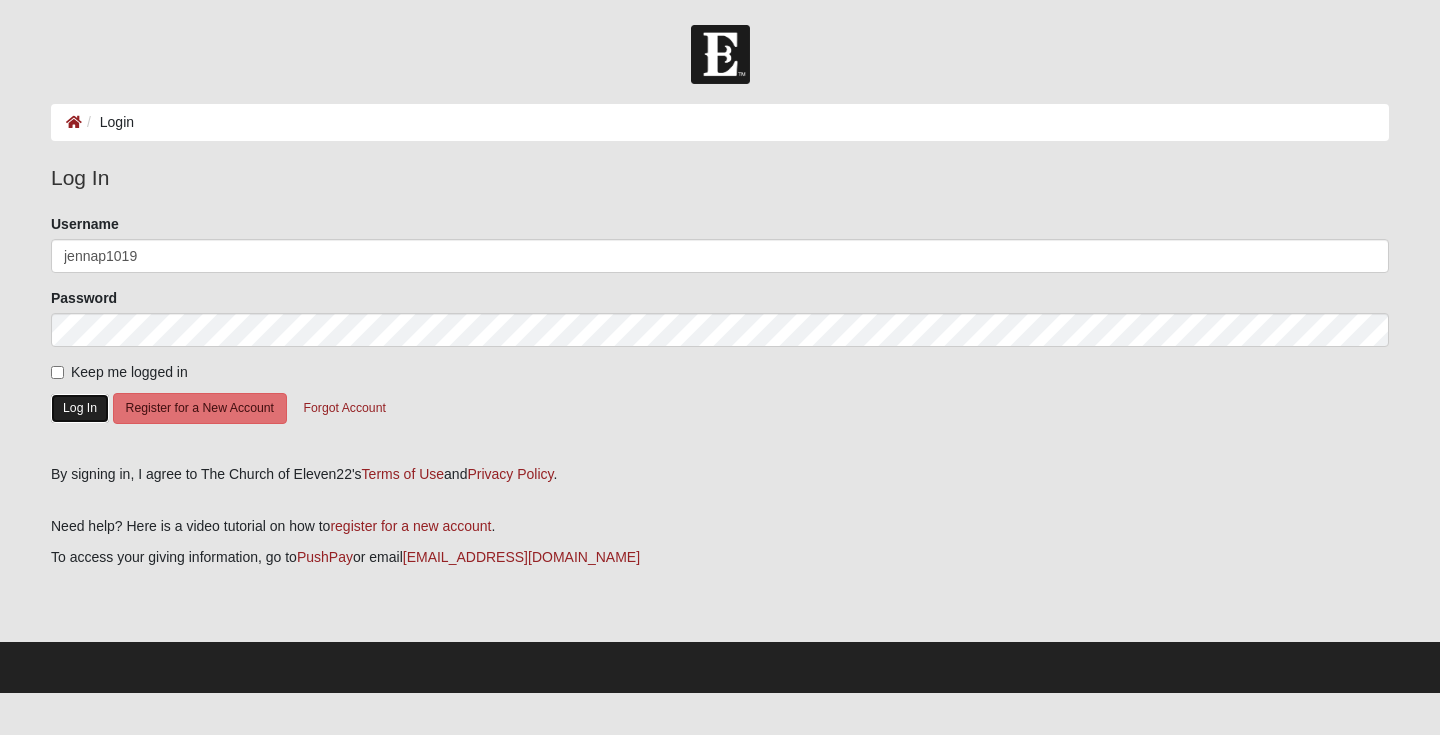 click on "Log In" 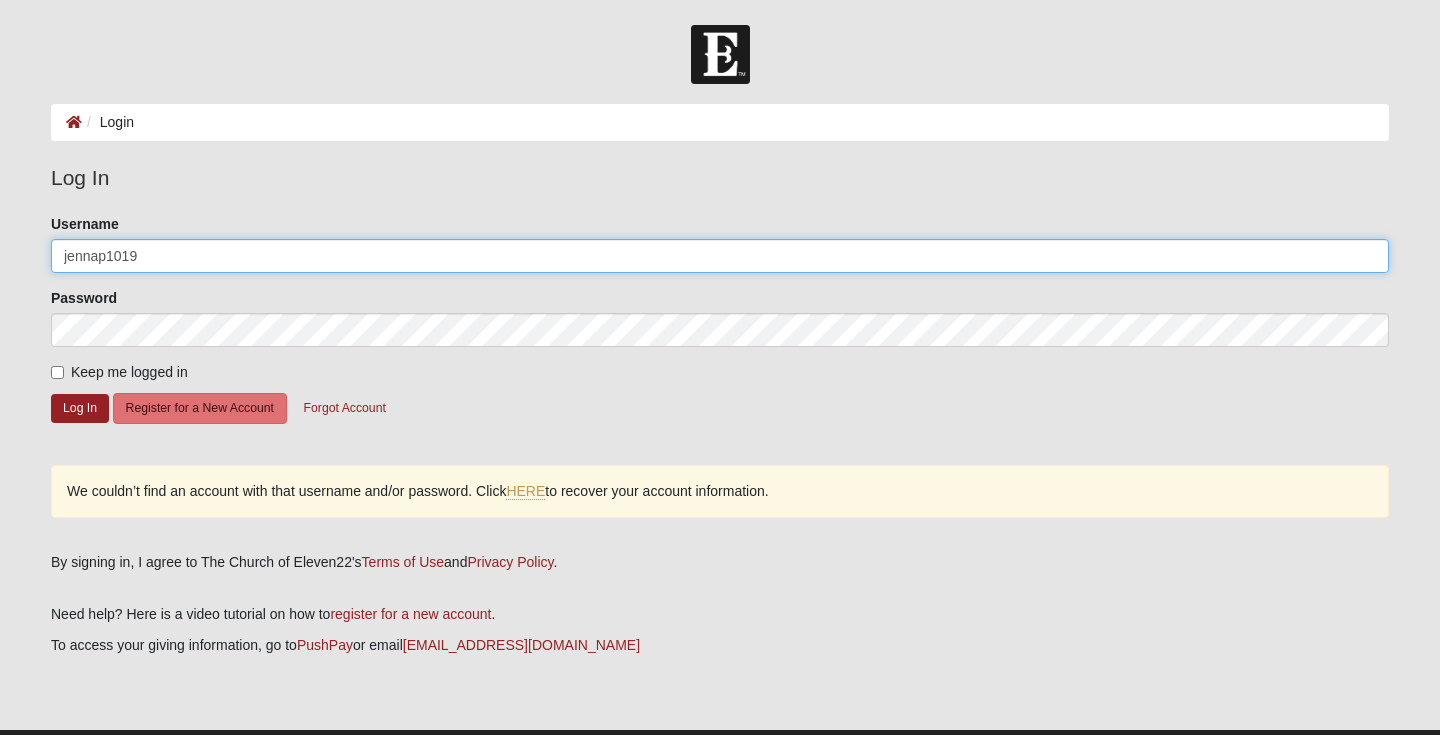 click on "jennap1019" 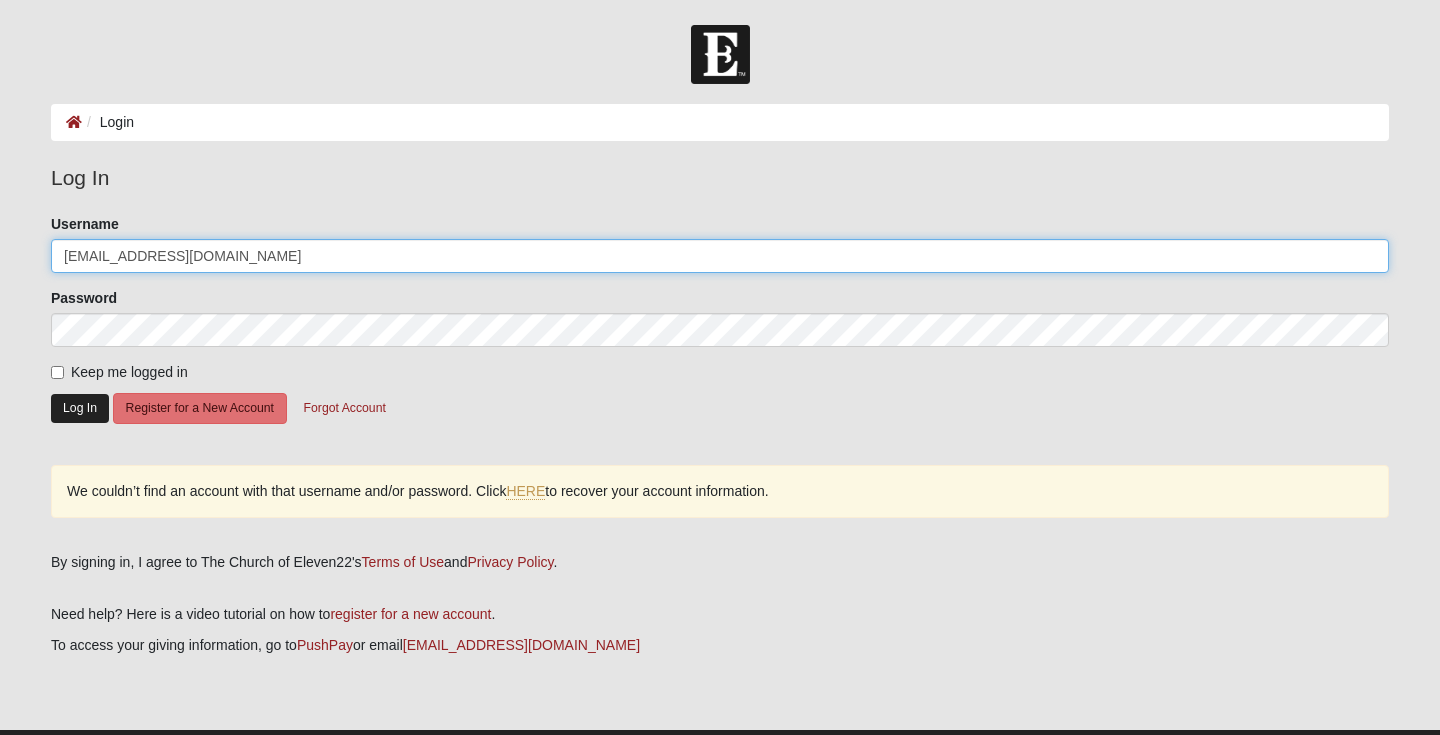 type on "[EMAIL_ADDRESS][DOMAIN_NAME]" 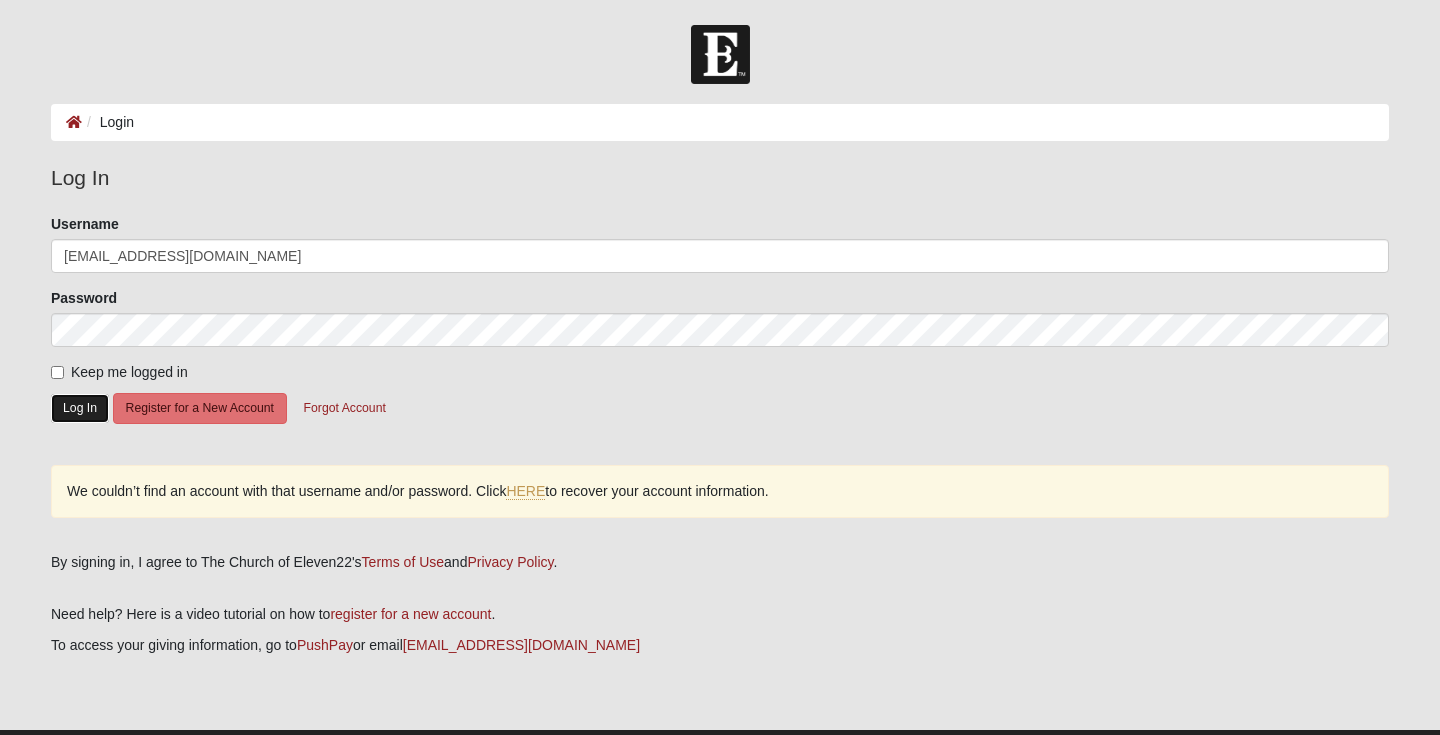 click on "Log In" 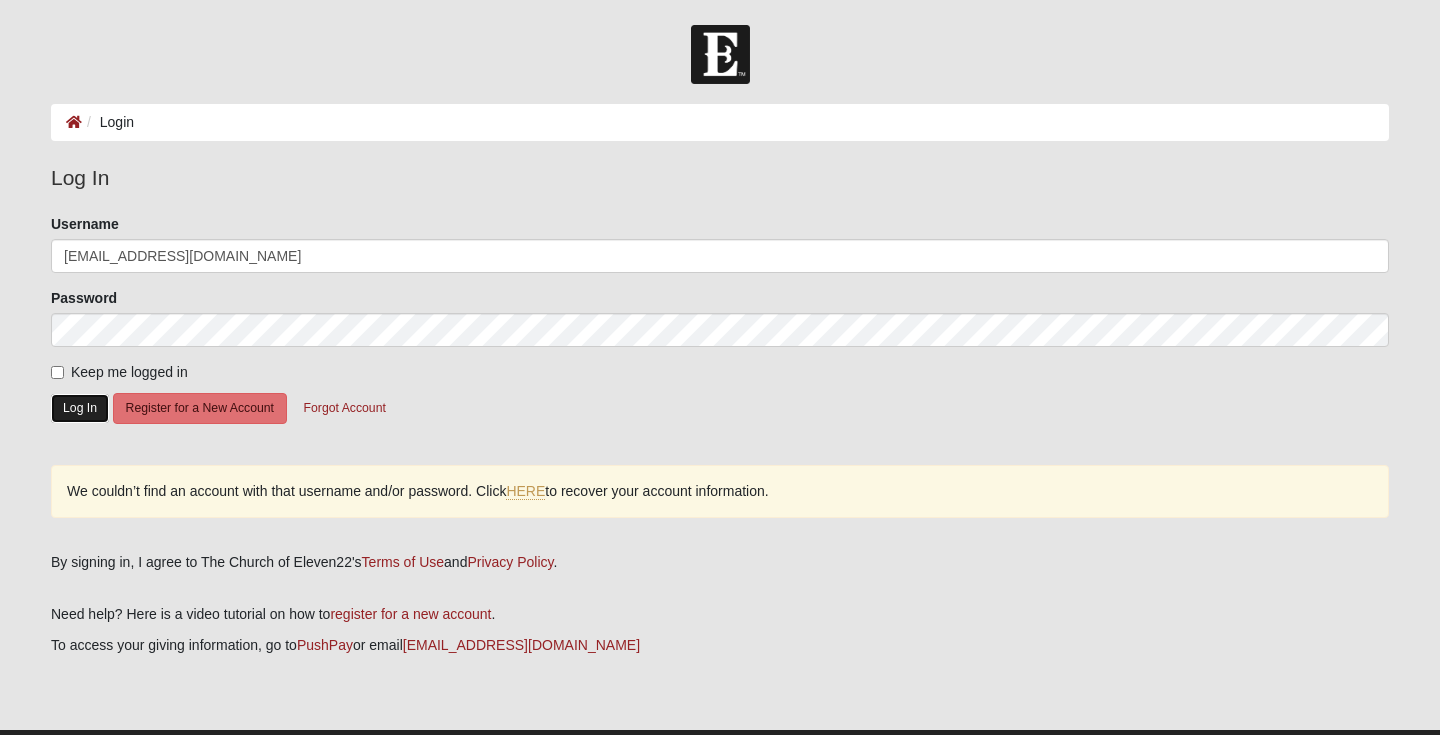 click on "Log In" 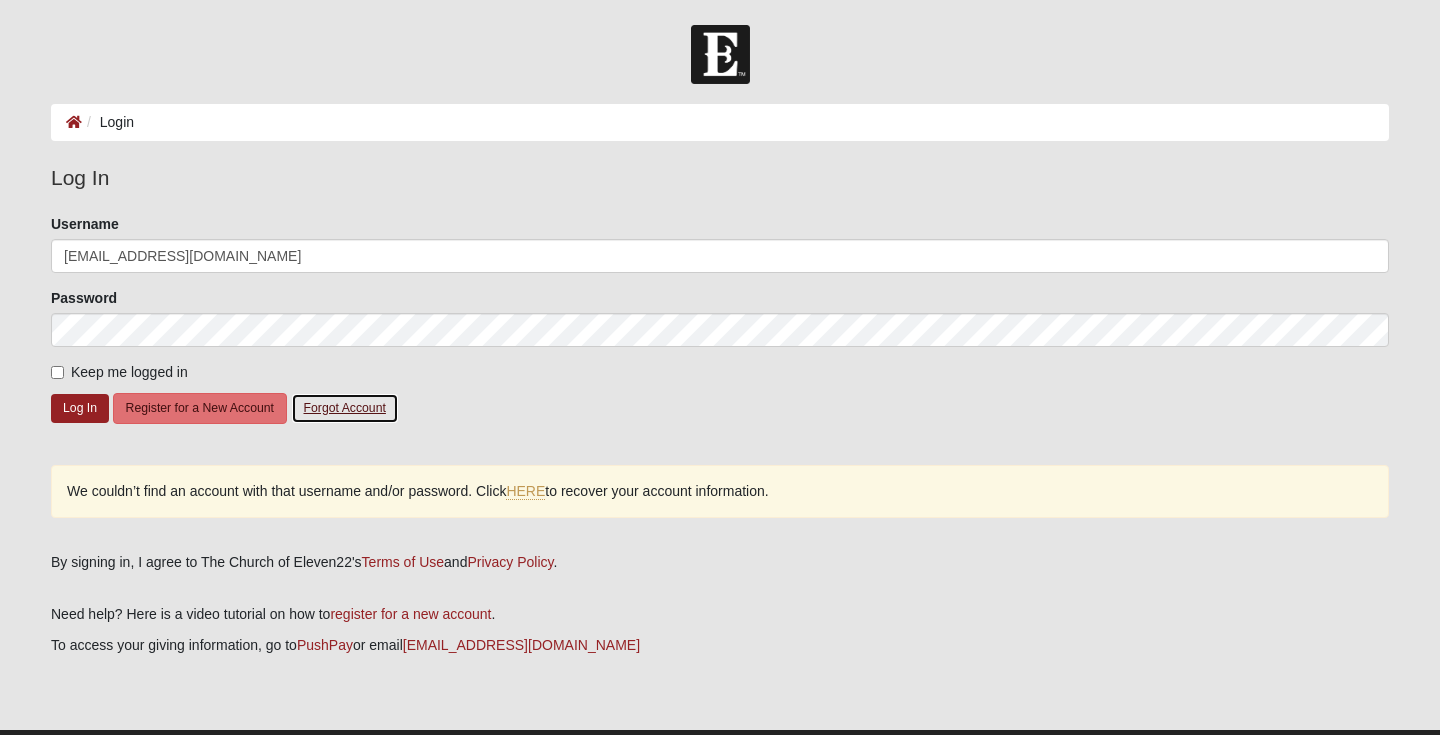 click on "Forgot Account" 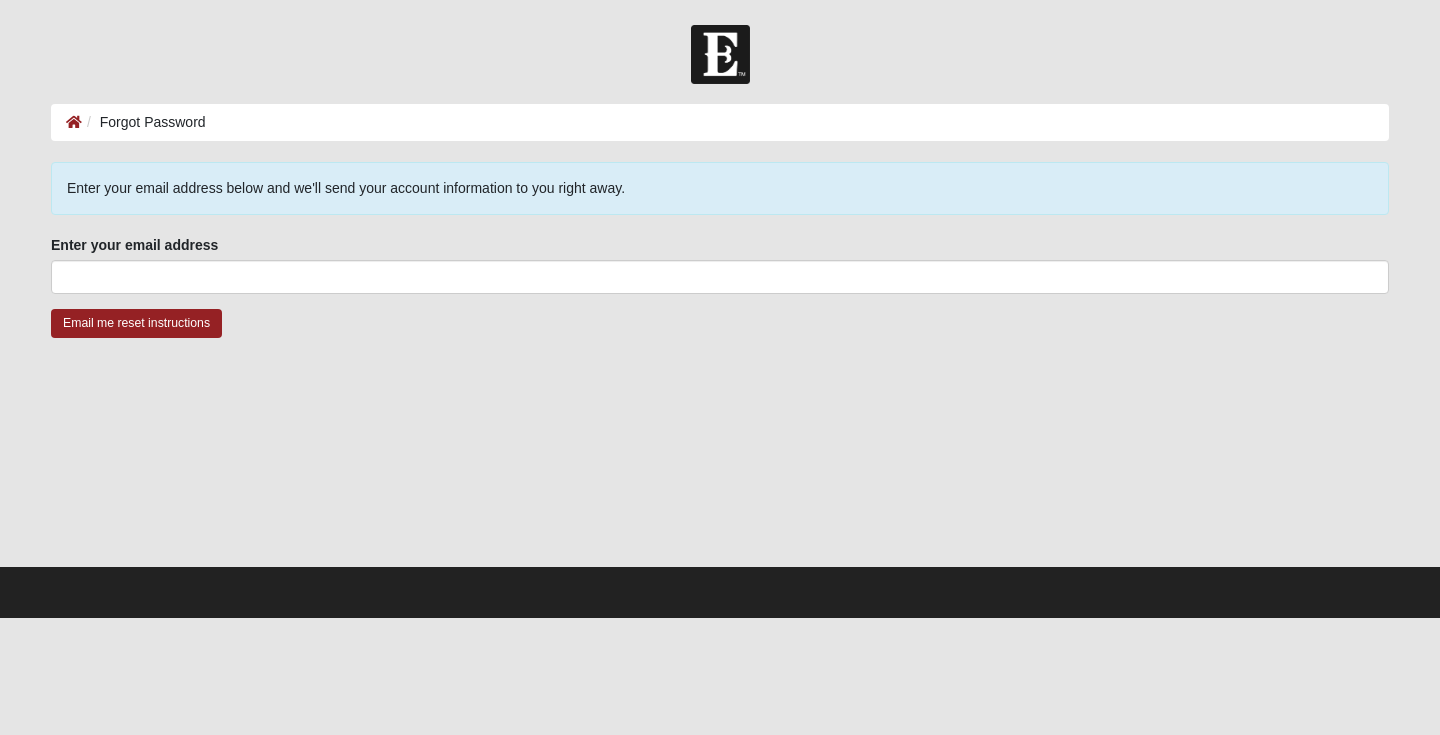 scroll, scrollTop: 0, scrollLeft: 0, axis: both 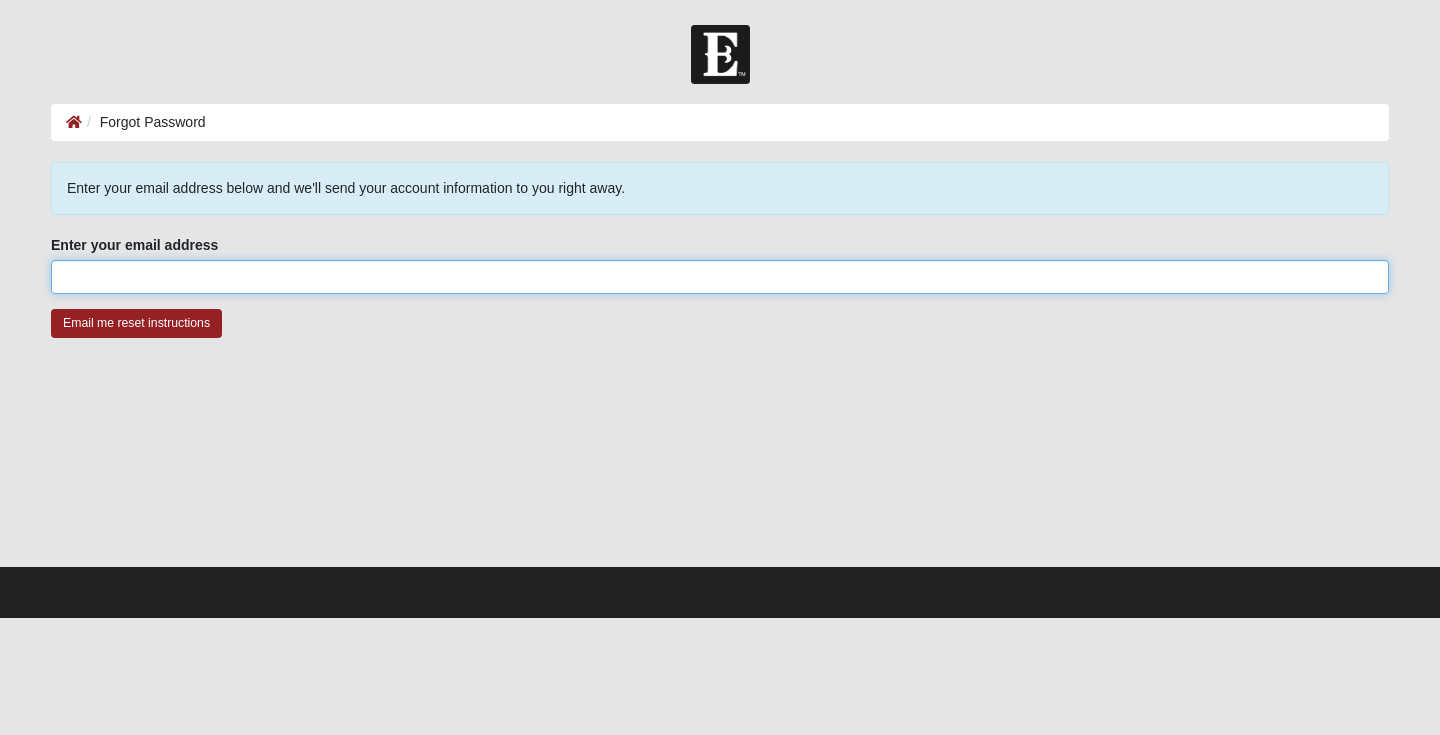click on "Enter your email address" at bounding box center [720, 277] 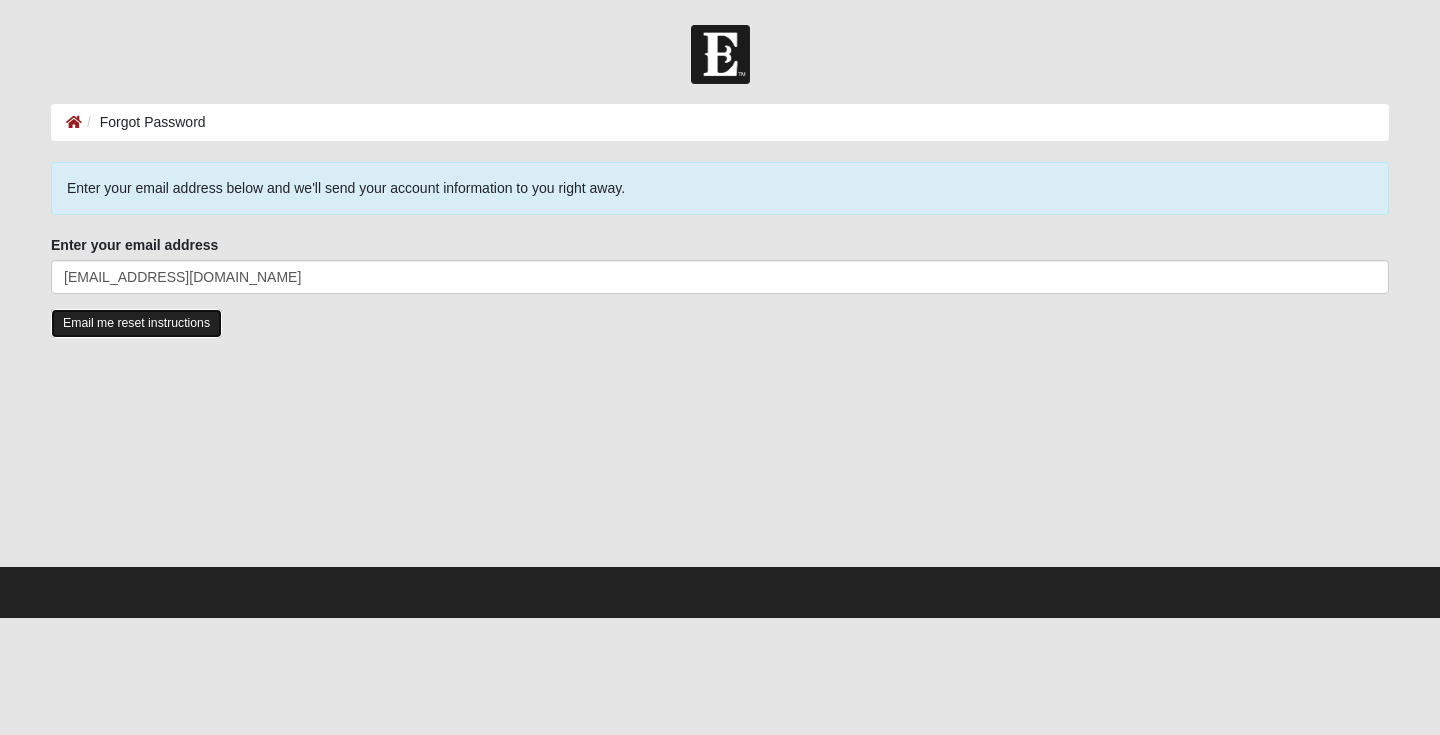 click on "Email me reset instructions" at bounding box center [136, 323] 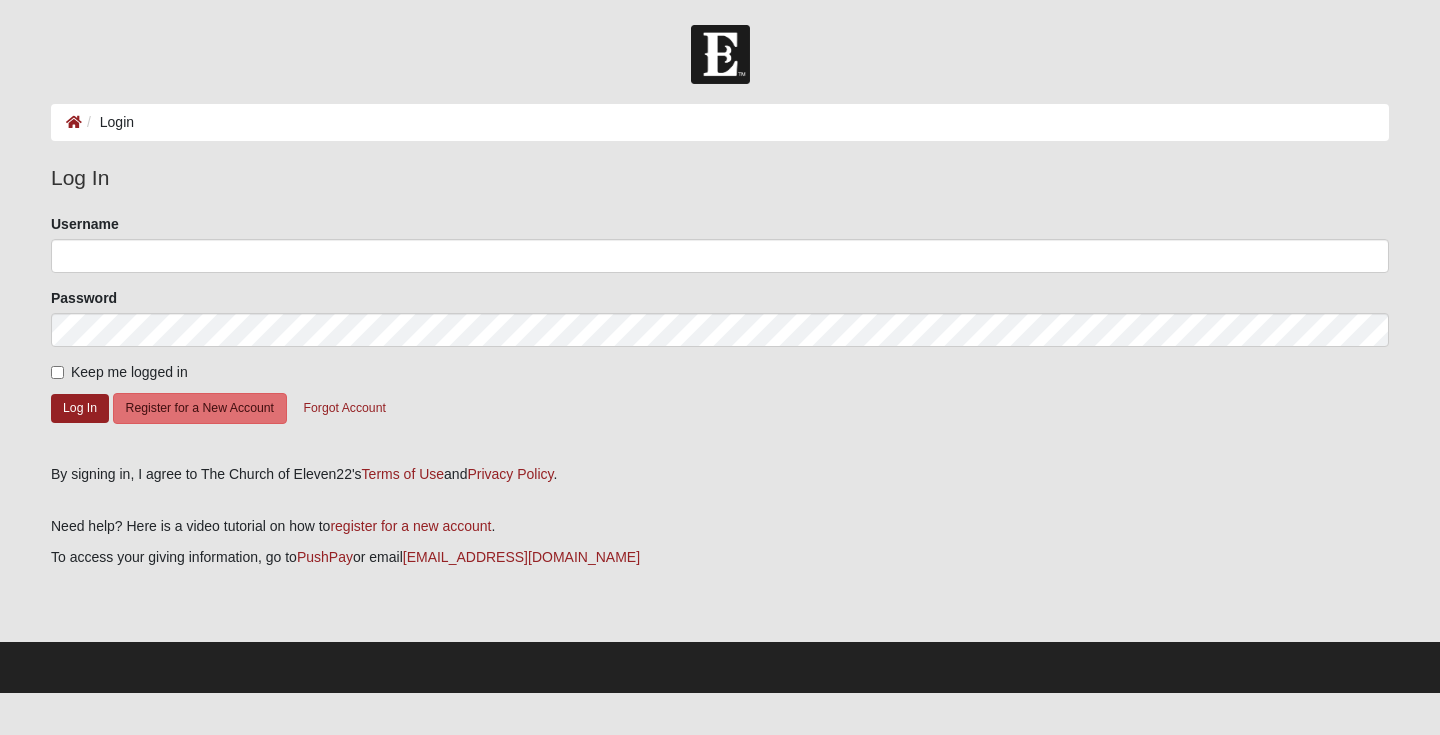scroll, scrollTop: 0, scrollLeft: 0, axis: both 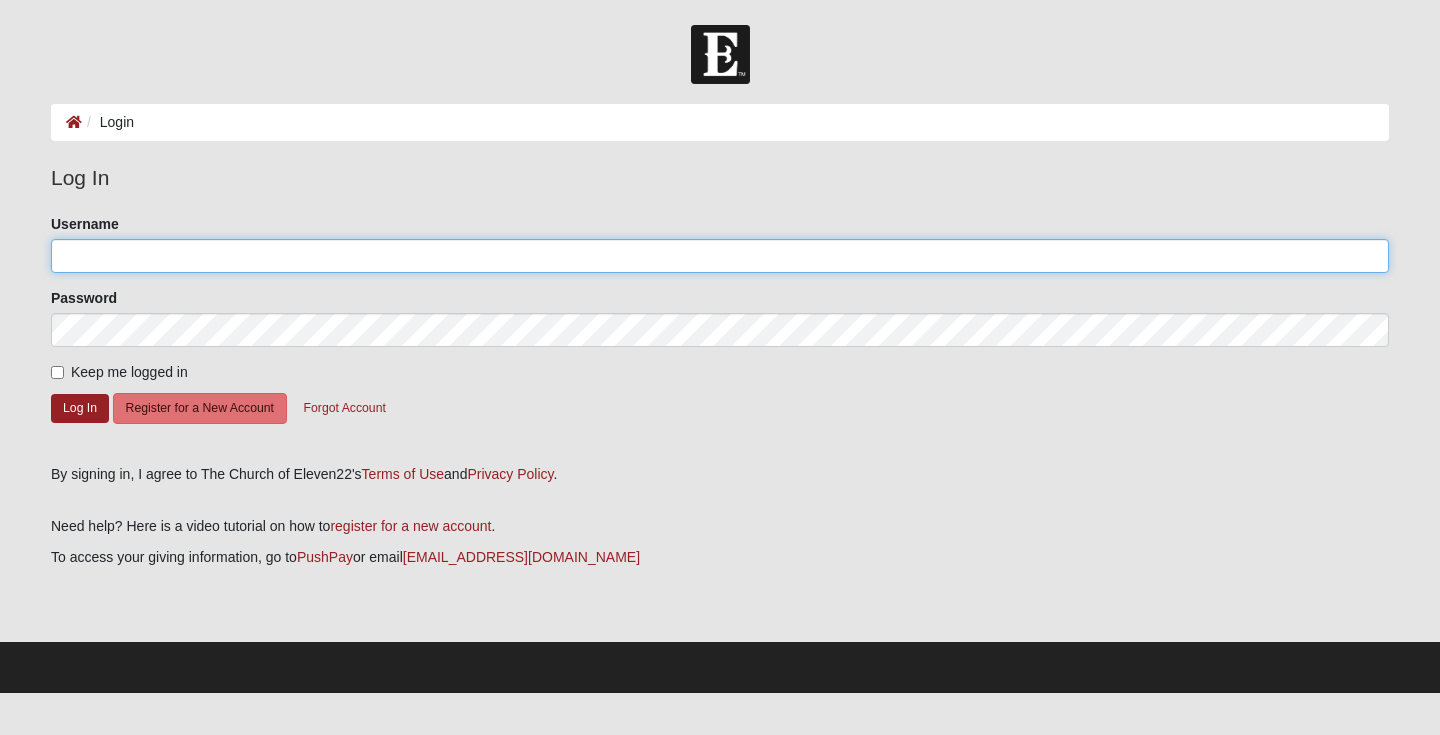 click on "Username" 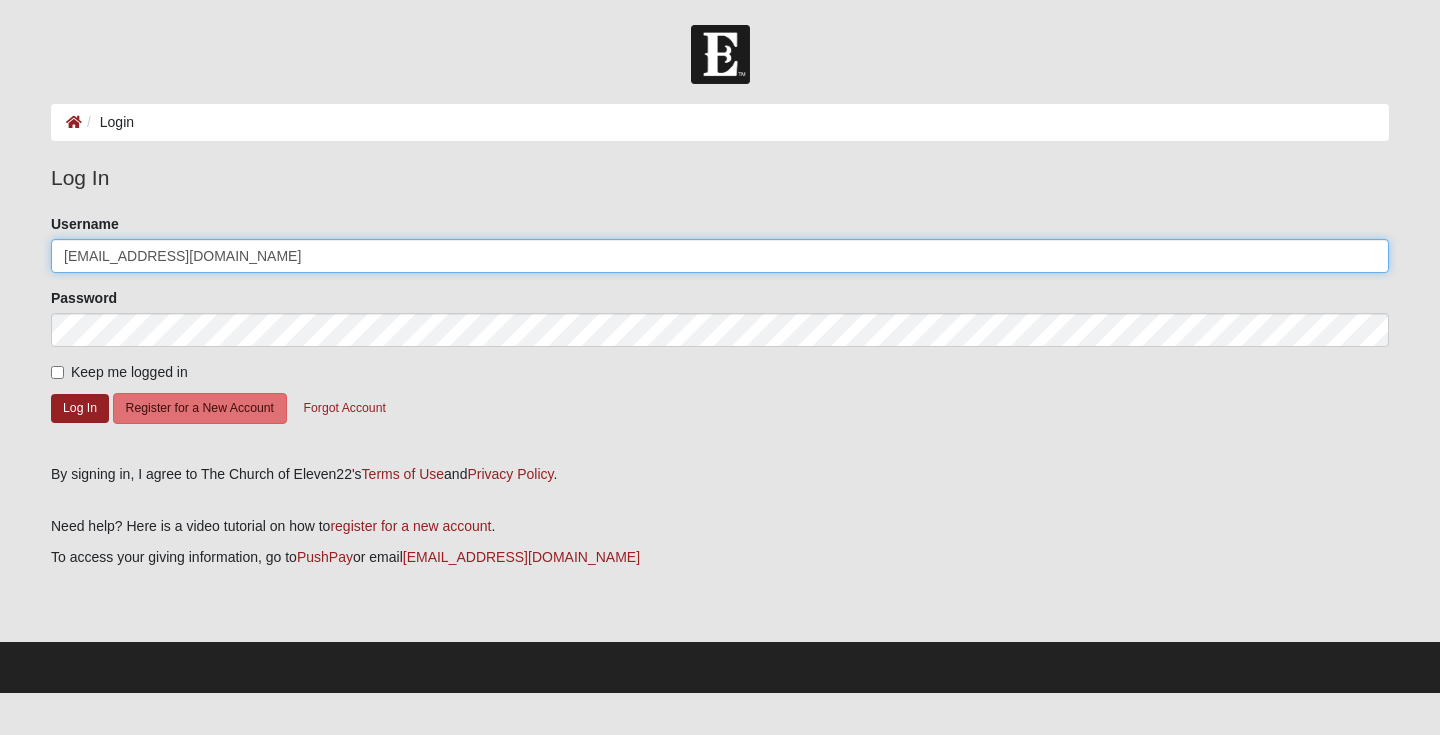 type on "jennap1019@gmail.com" 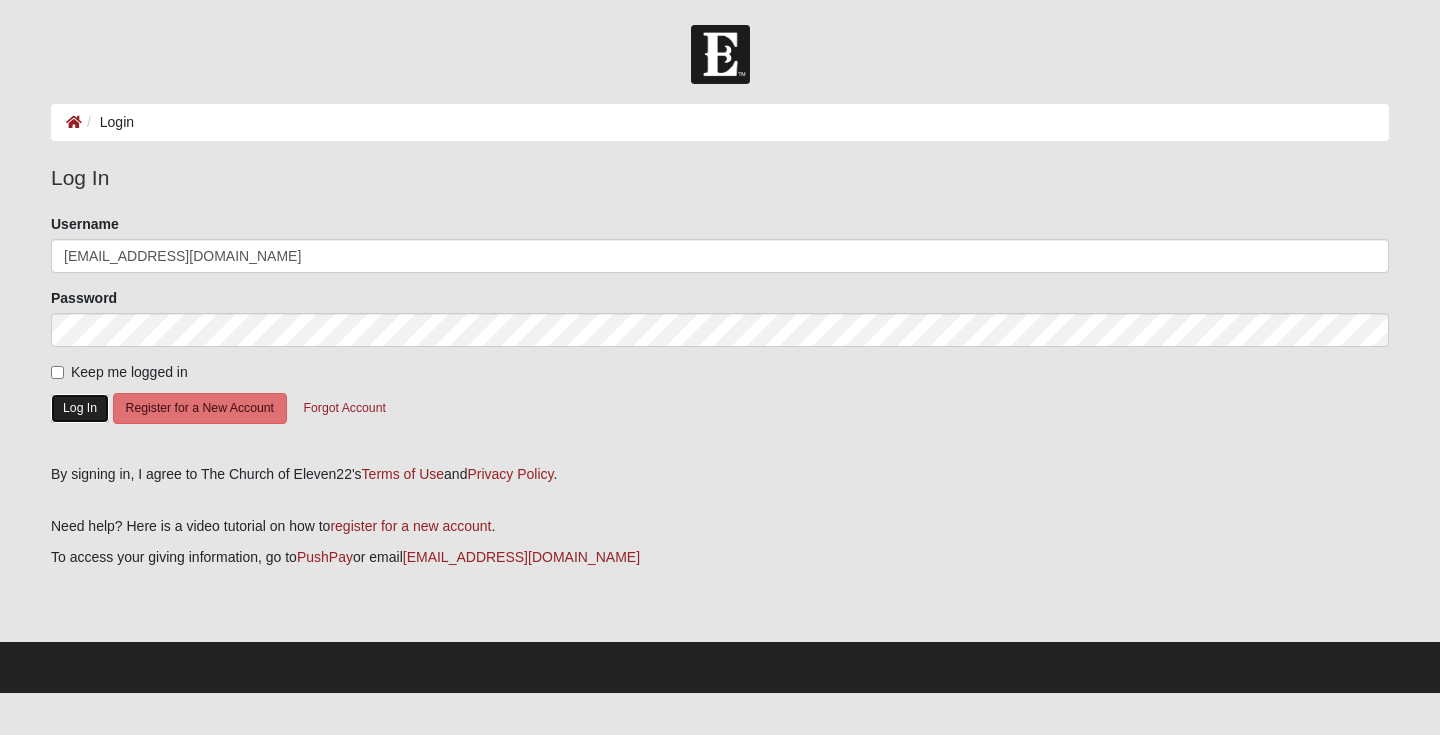 click on "Log In" 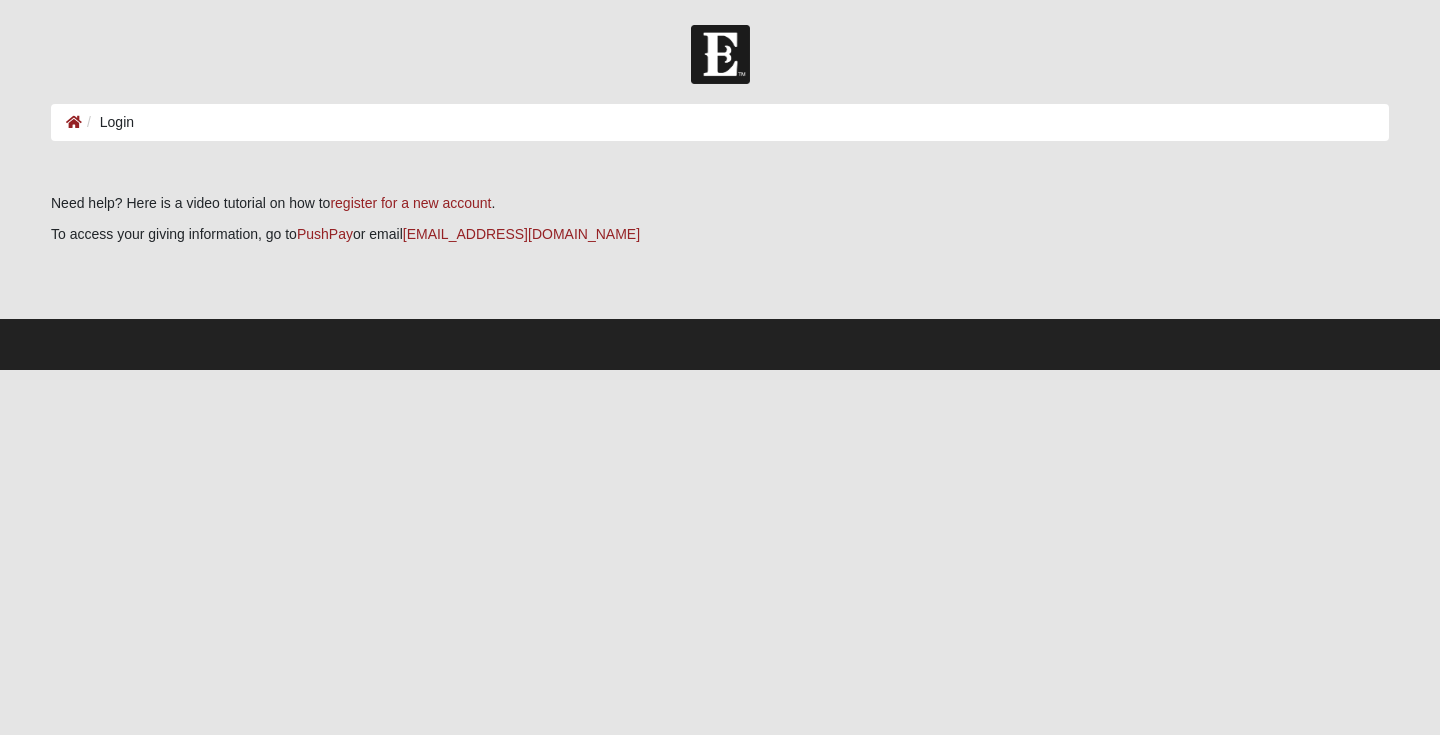 scroll, scrollTop: 0, scrollLeft: 0, axis: both 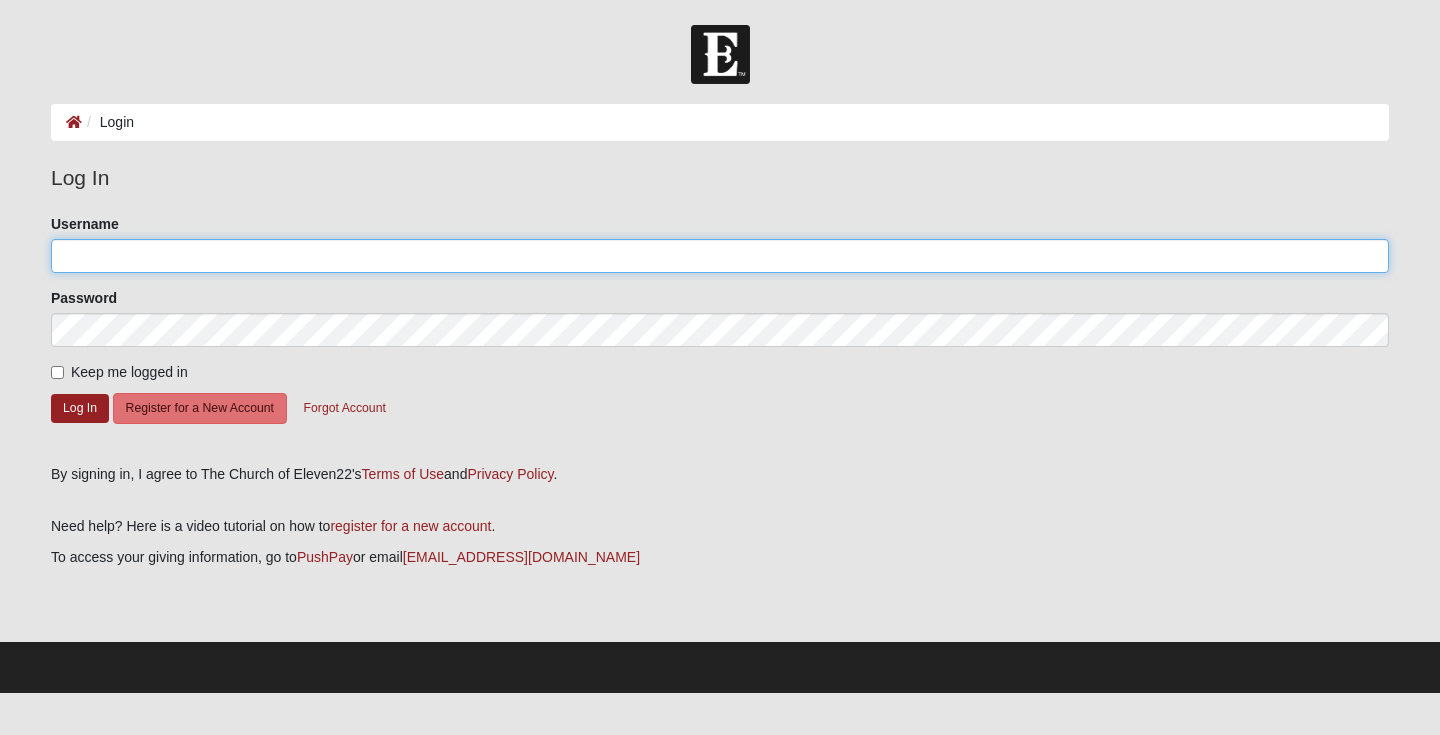 click on "Username" 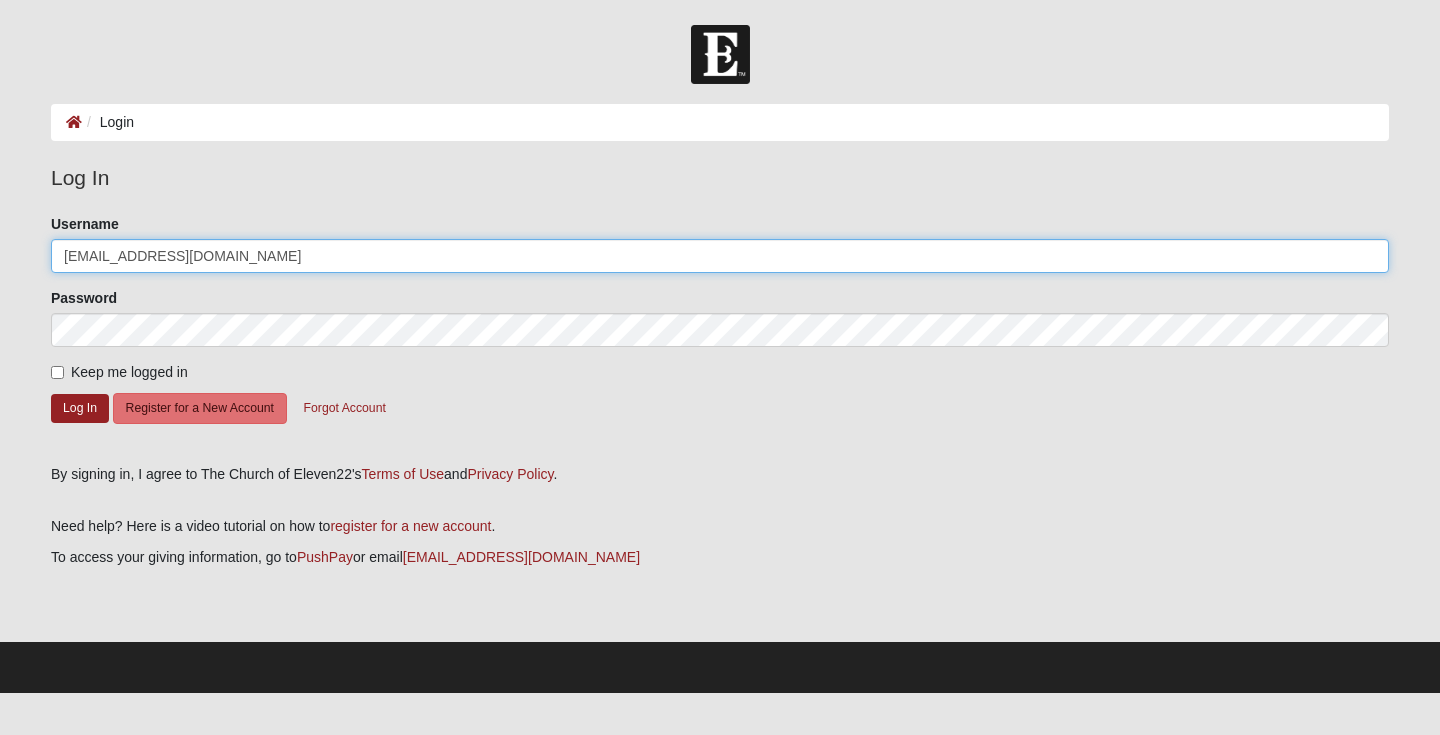 type on "[EMAIL_ADDRESS][DOMAIN_NAME]" 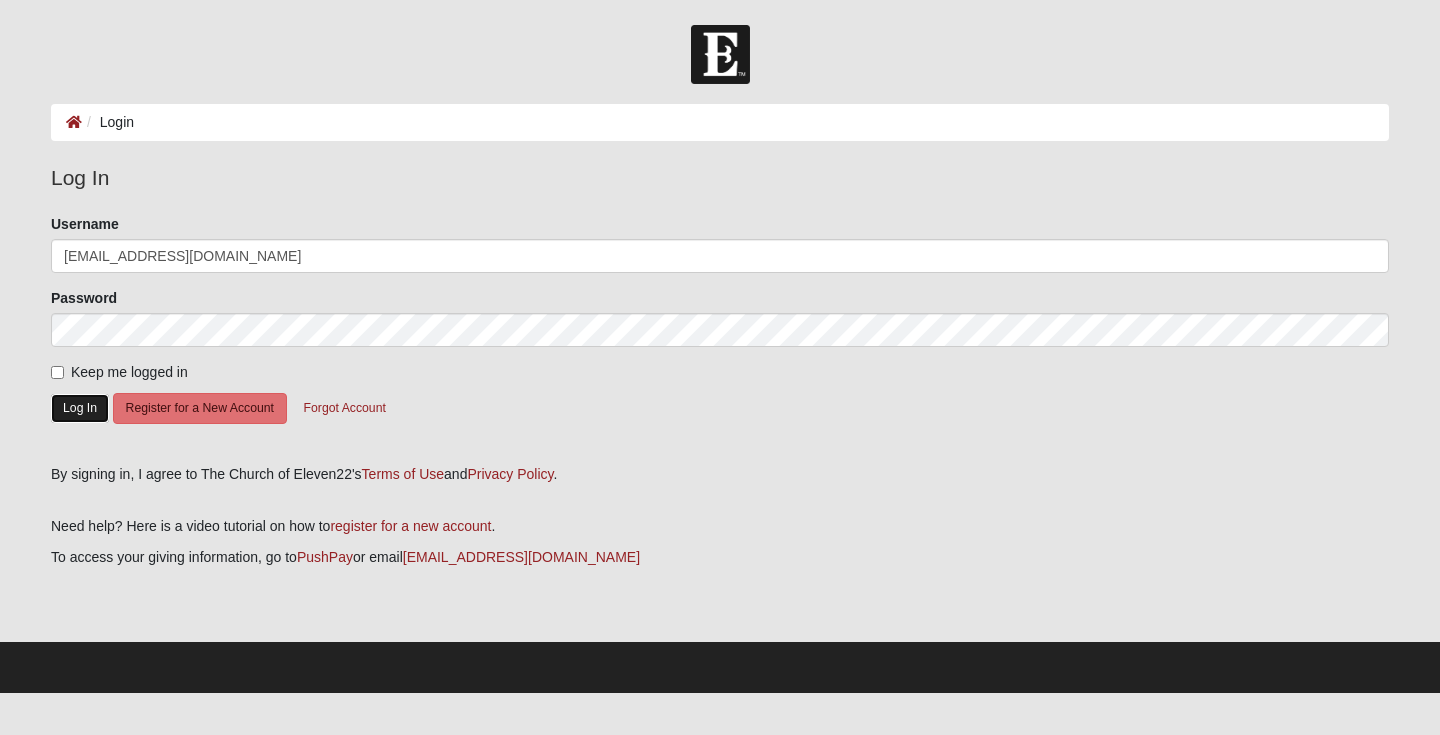 click on "Log In" 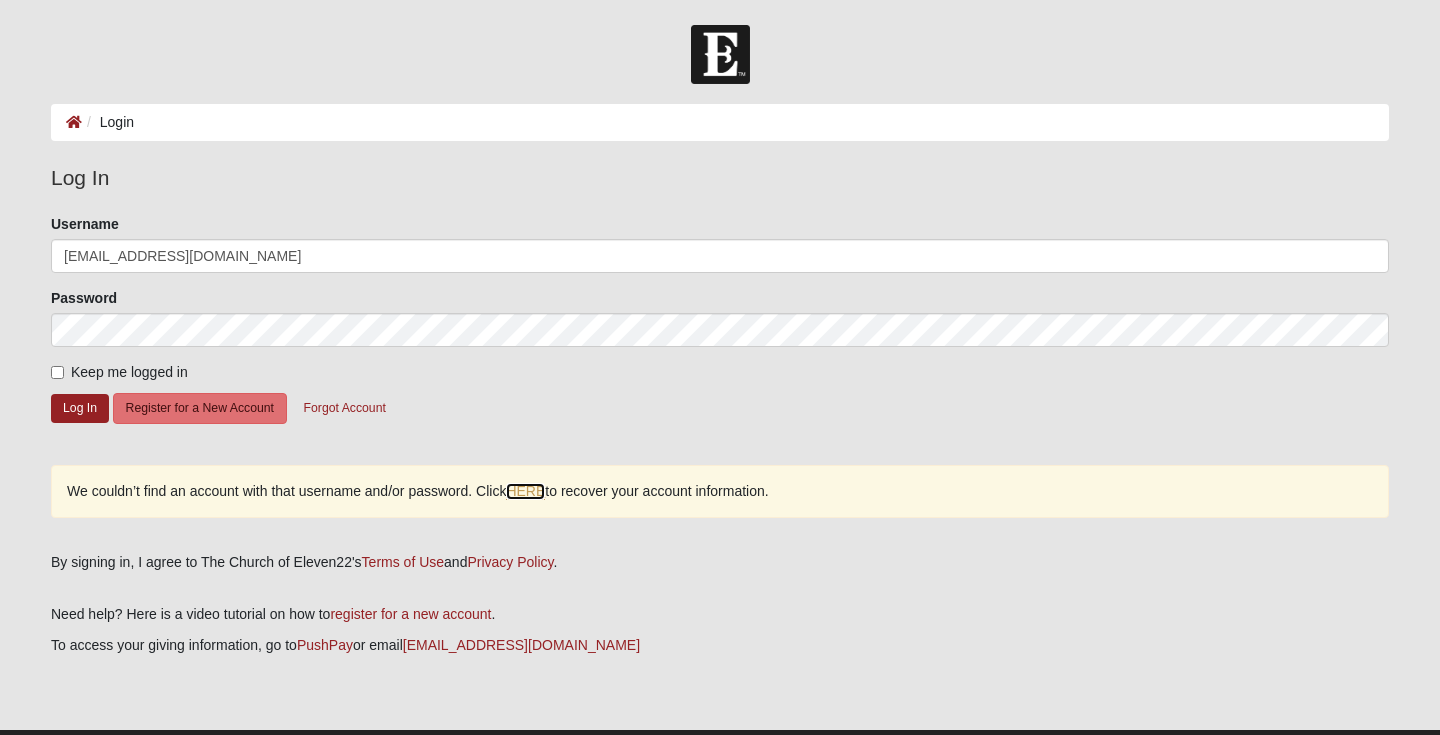 click on "HERE" at bounding box center (525, 491) 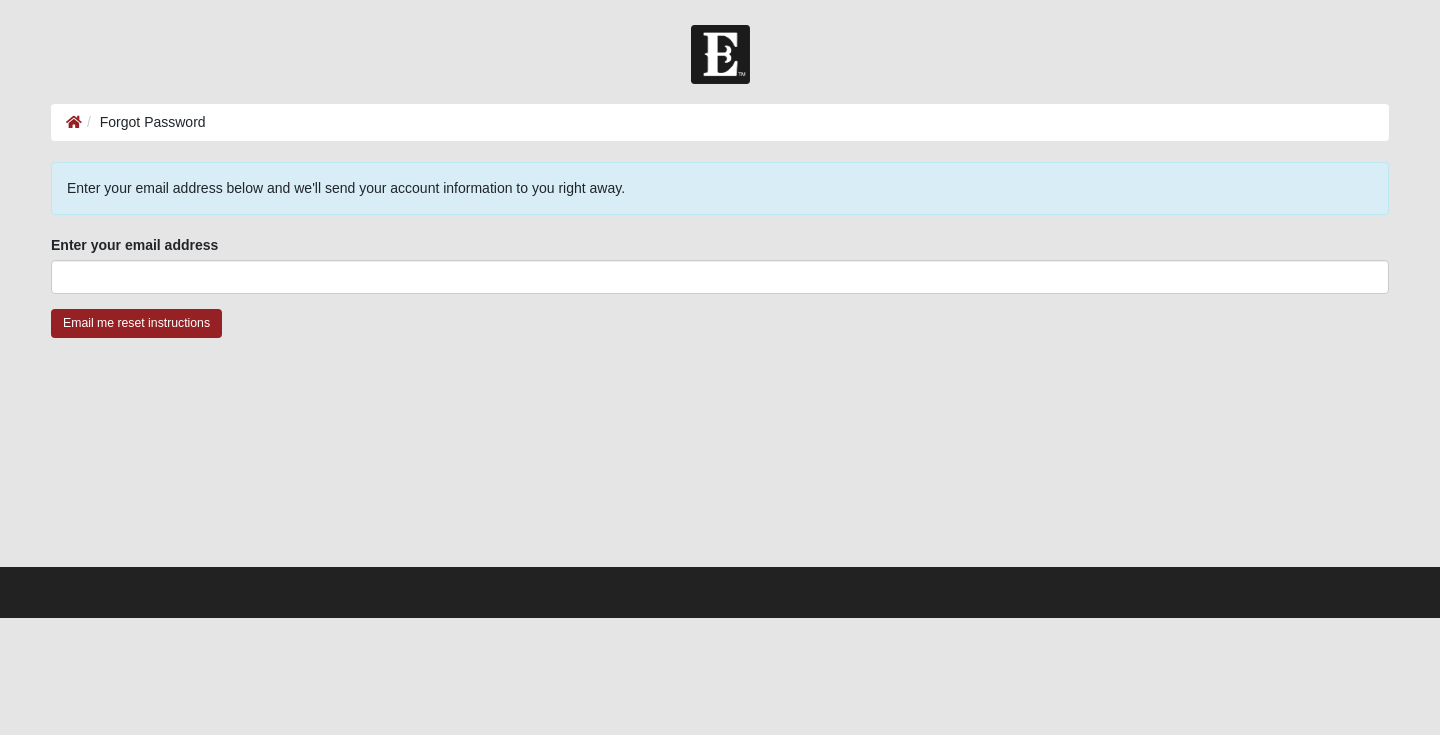 scroll, scrollTop: 0, scrollLeft: 0, axis: both 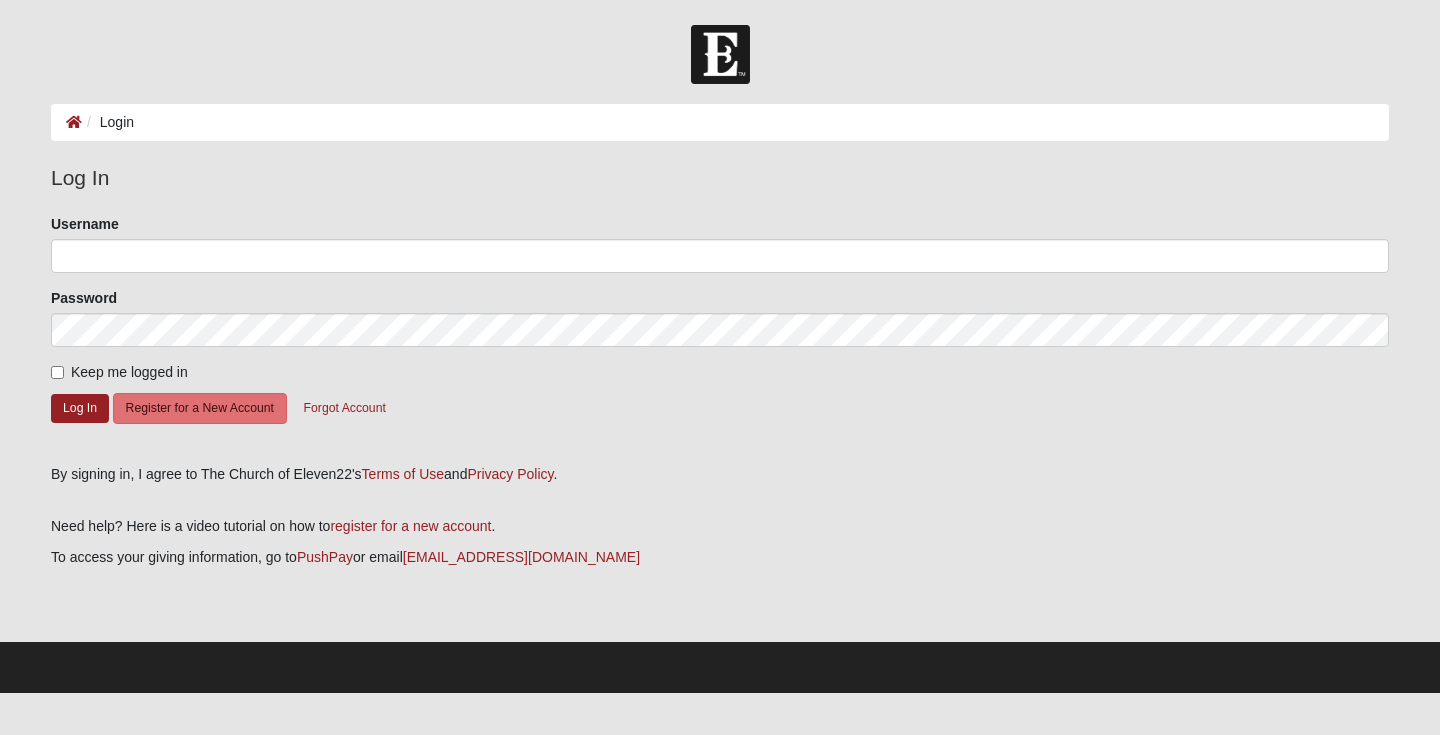 click on "Login" at bounding box center (108, 122) 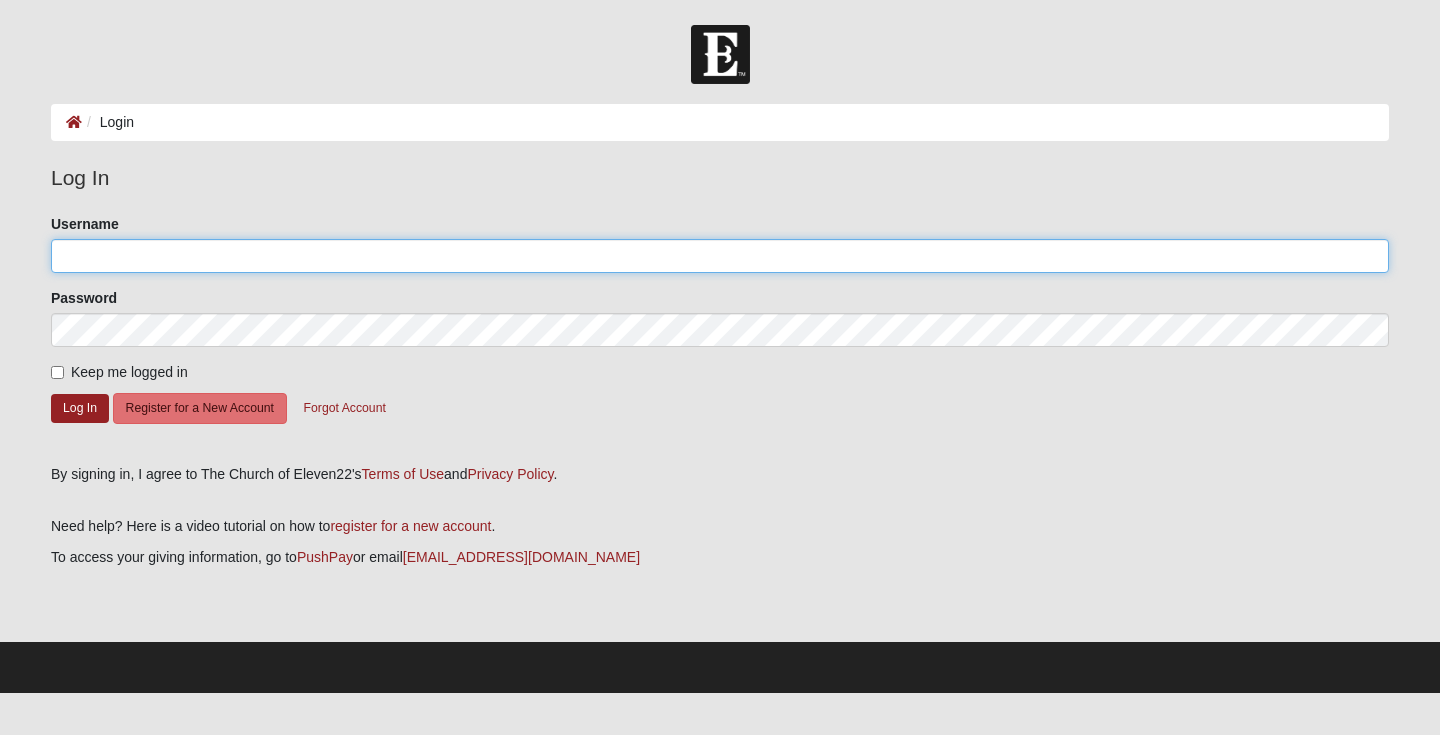 click on "Username" 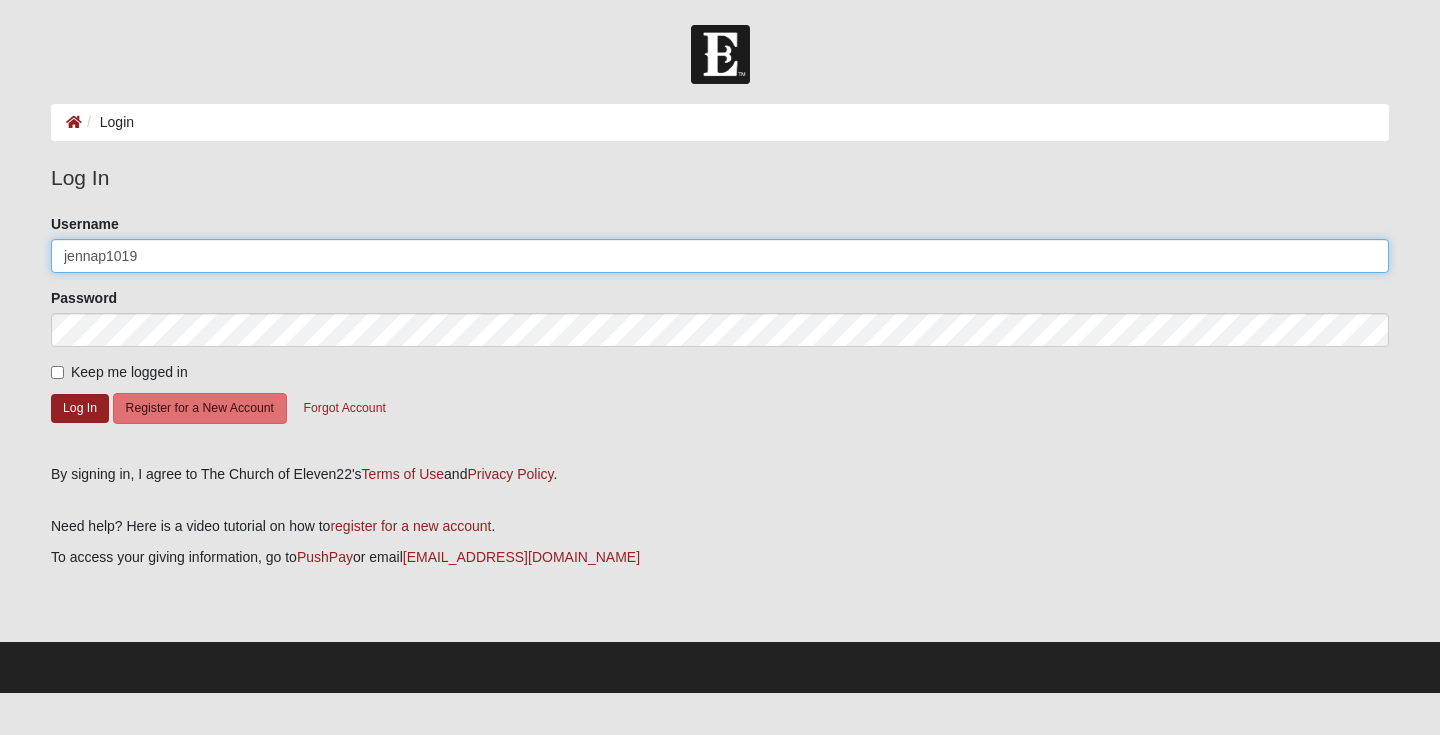 type on "jennap1019" 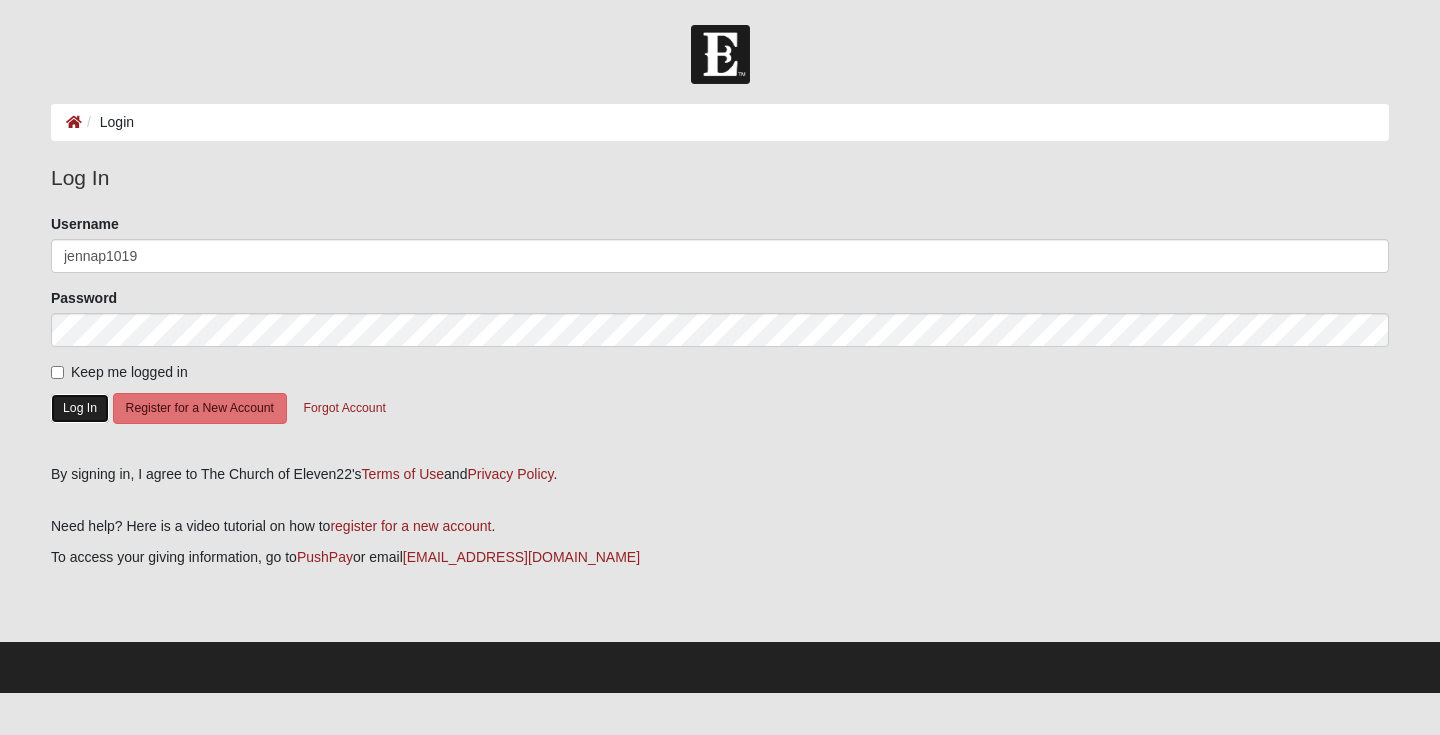 click on "Log In" 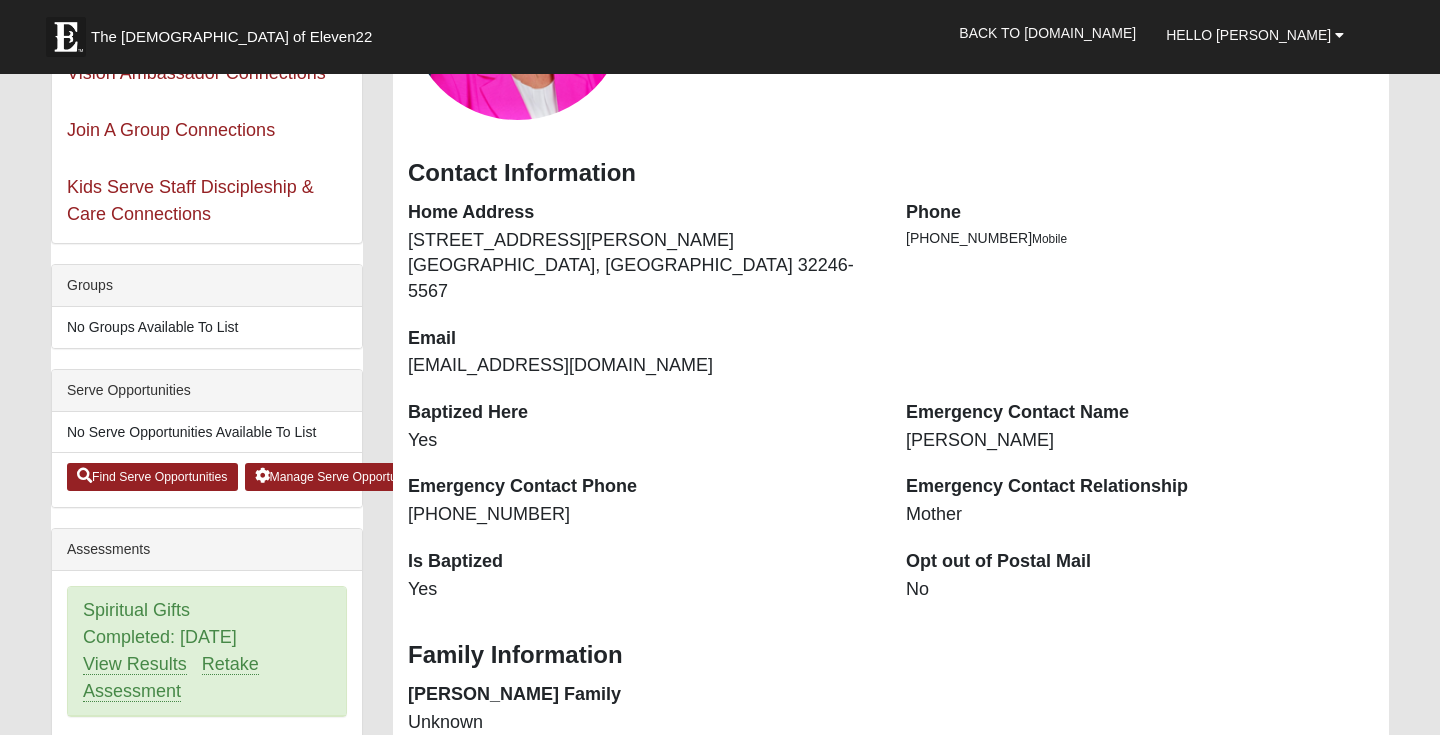 scroll, scrollTop: 0, scrollLeft: 0, axis: both 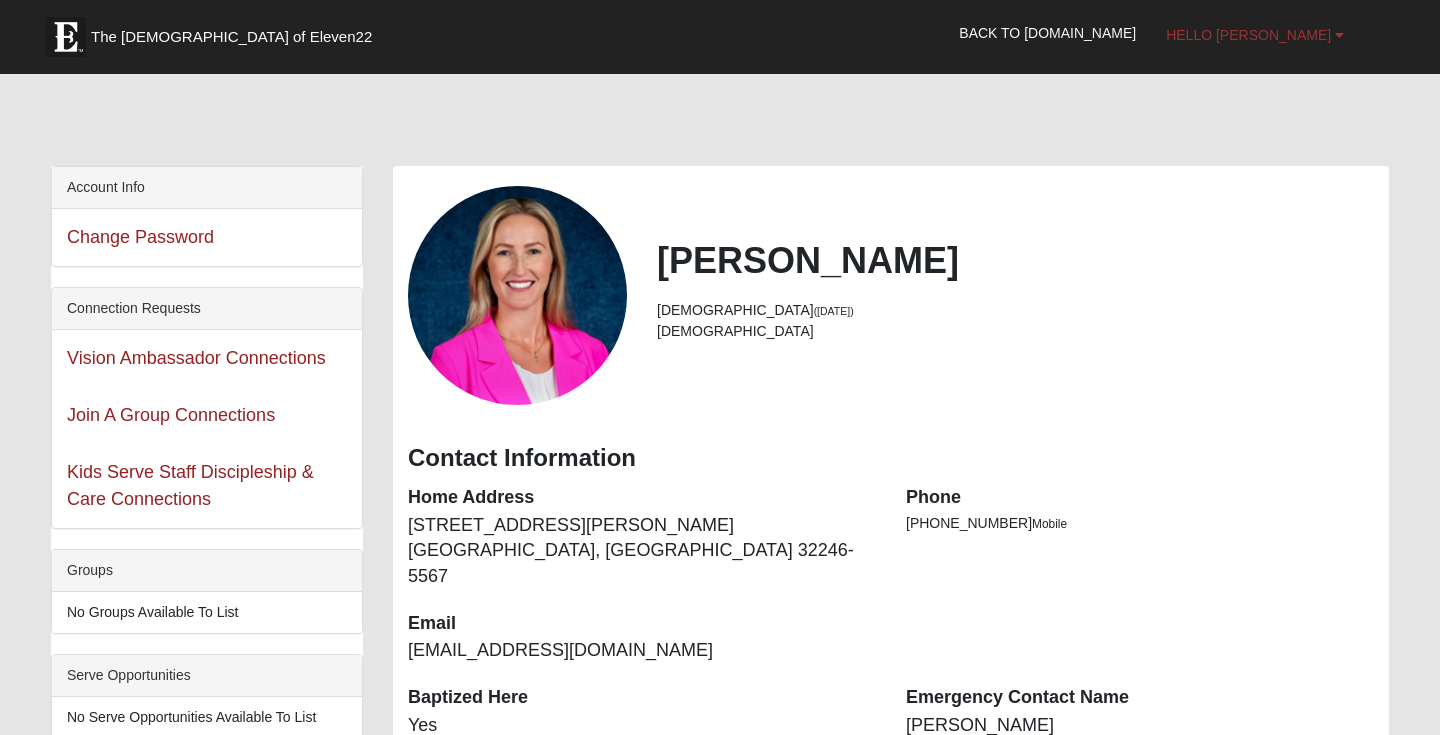 click on "Hello [PERSON_NAME]" at bounding box center (1255, 35) 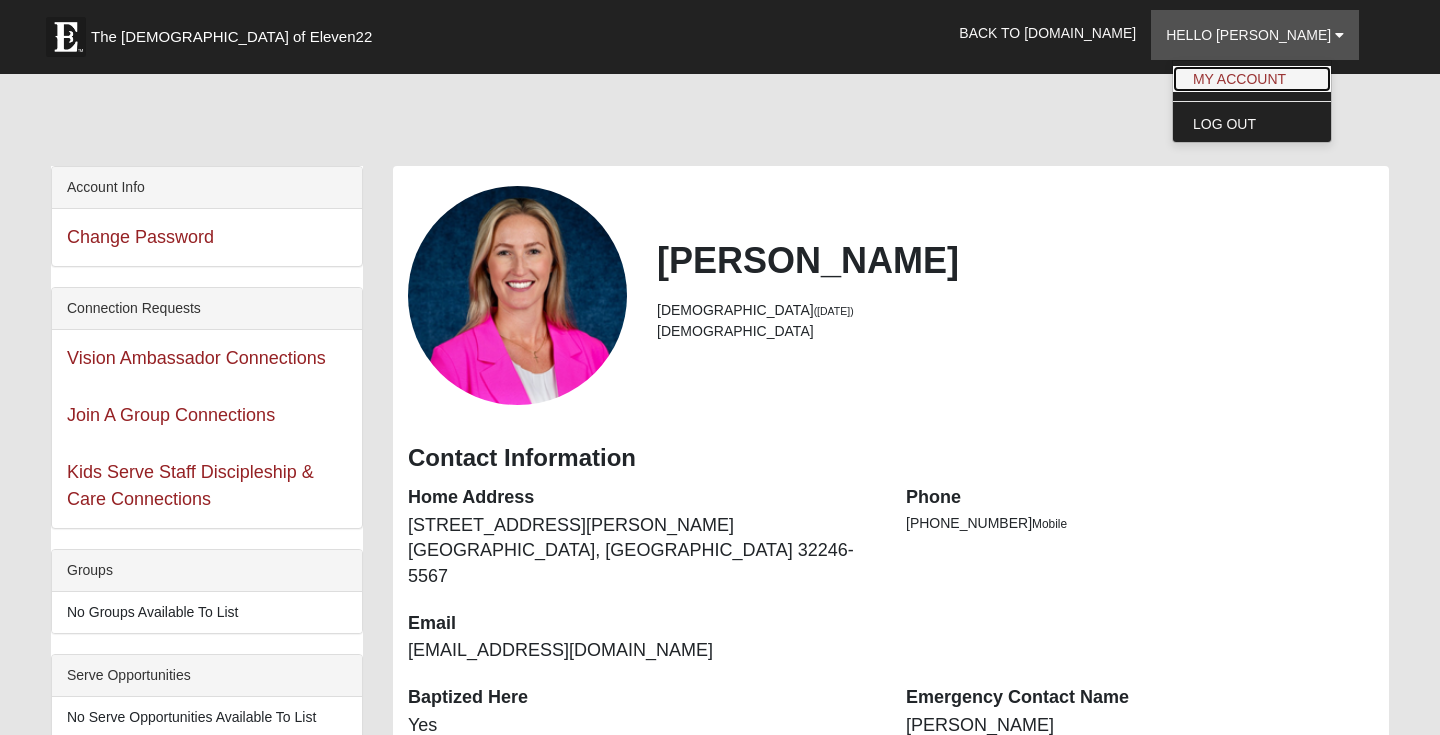 click on "My Account" at bounding box center [1252, 79] 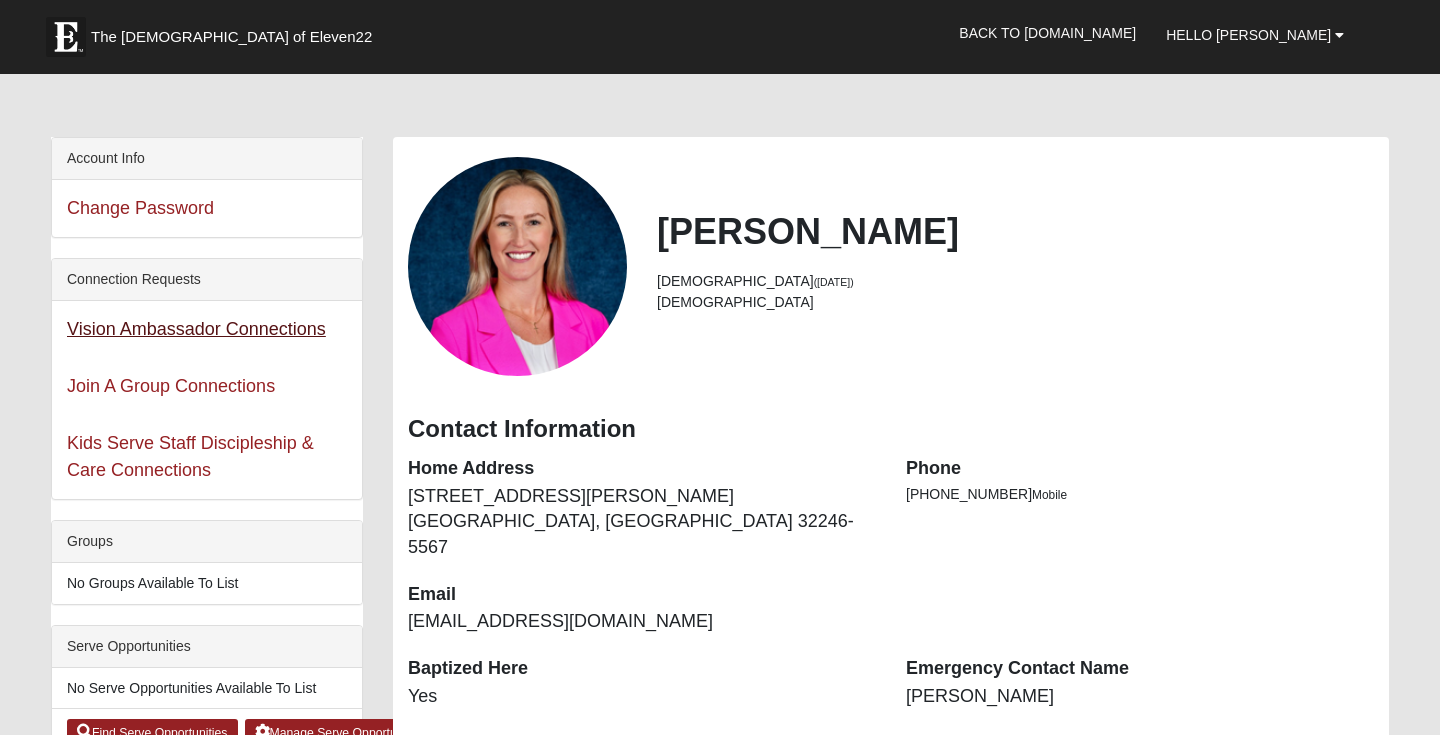 scroll, scrollTop: 27, scrollLeft: 0, axis: vertical 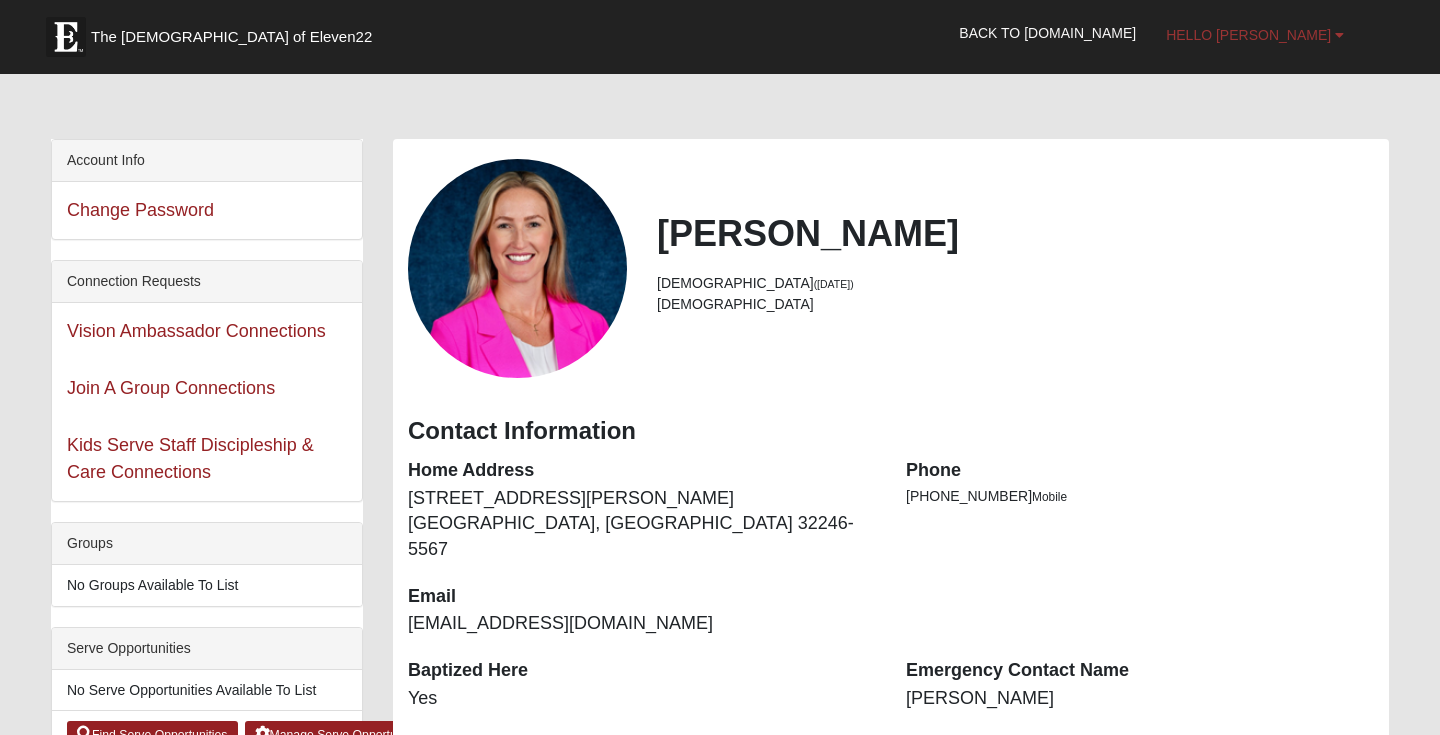 click at bounding box center (1339, 35) 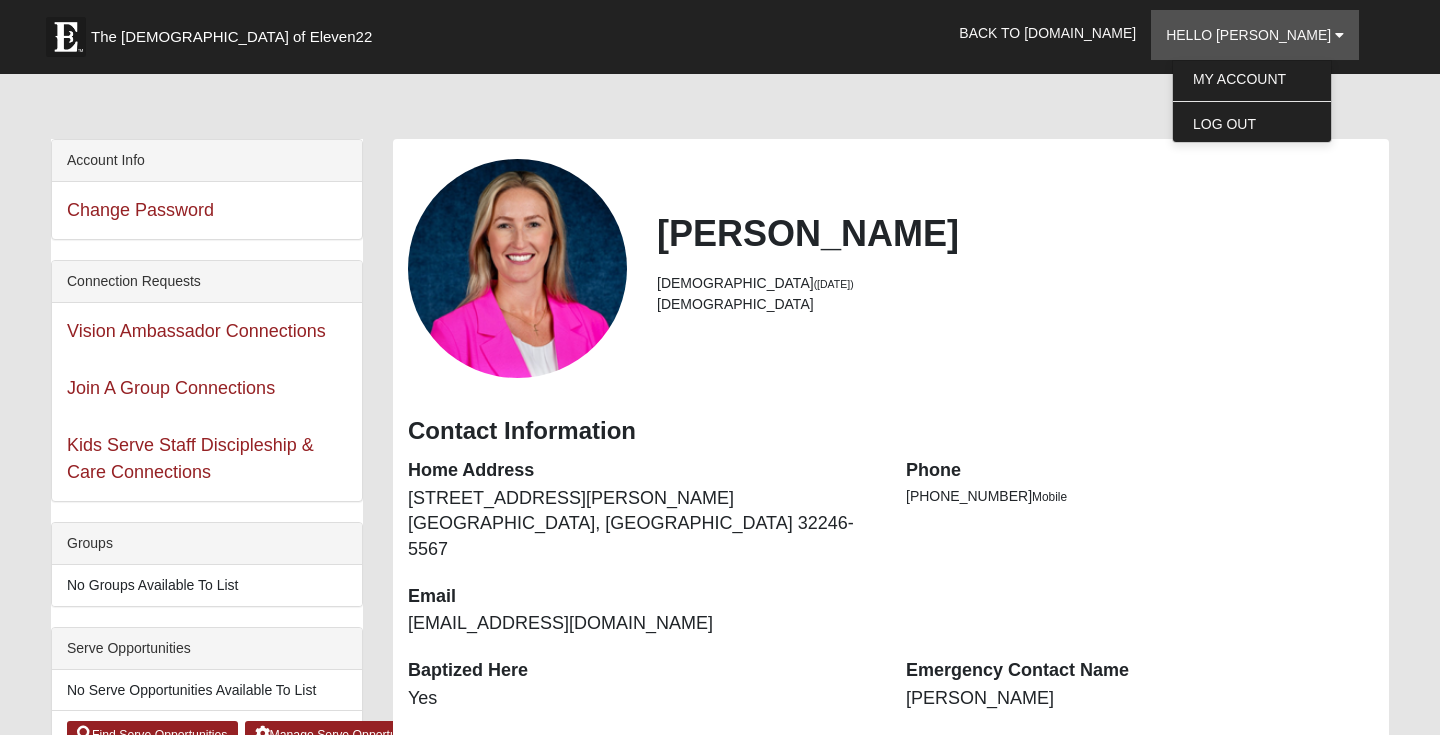 click on "[DEMOGRAPHIC_DATA]" at bounding box center (1015, 304) 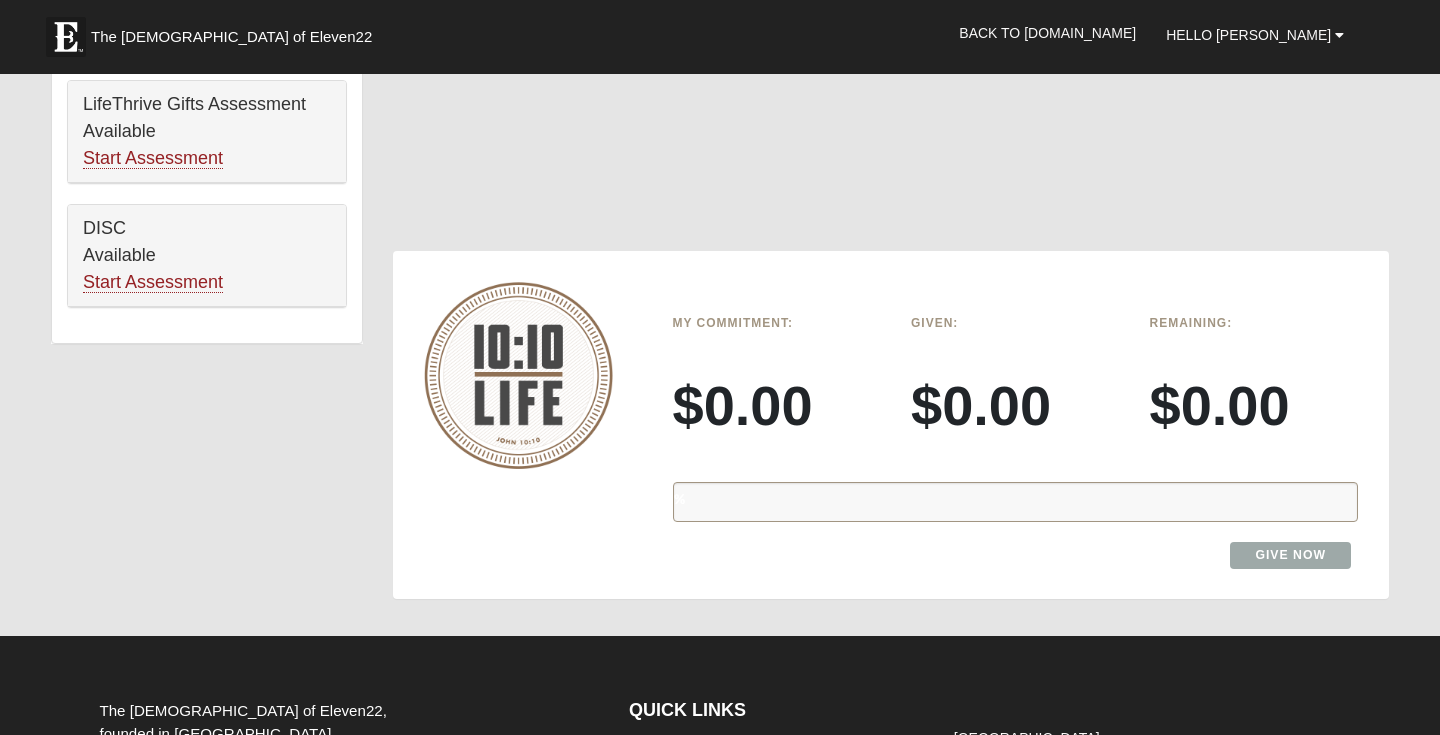 scroll, scrollTop: 1593, scrollLeft: 0, axis: vertical 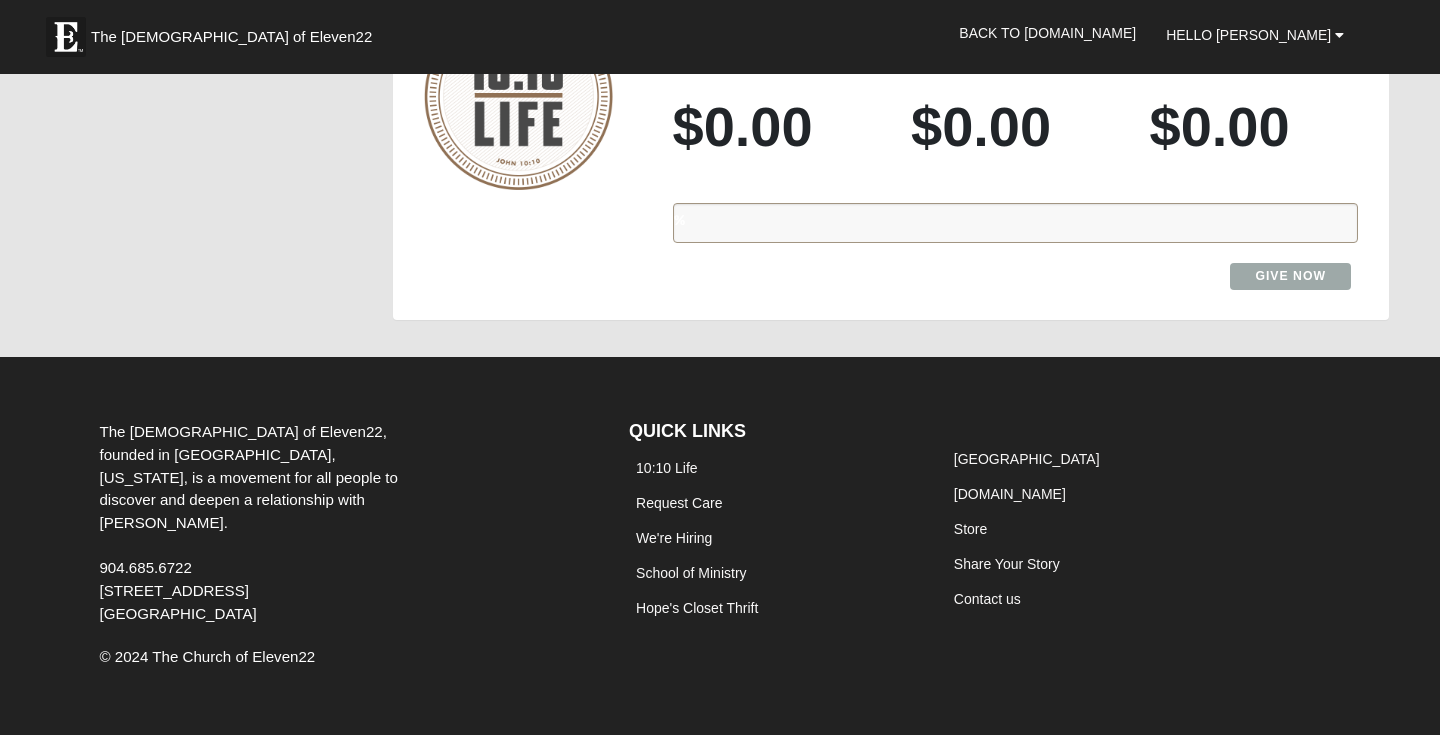 click on "10:10 Life" at bounding box center (773, 468) 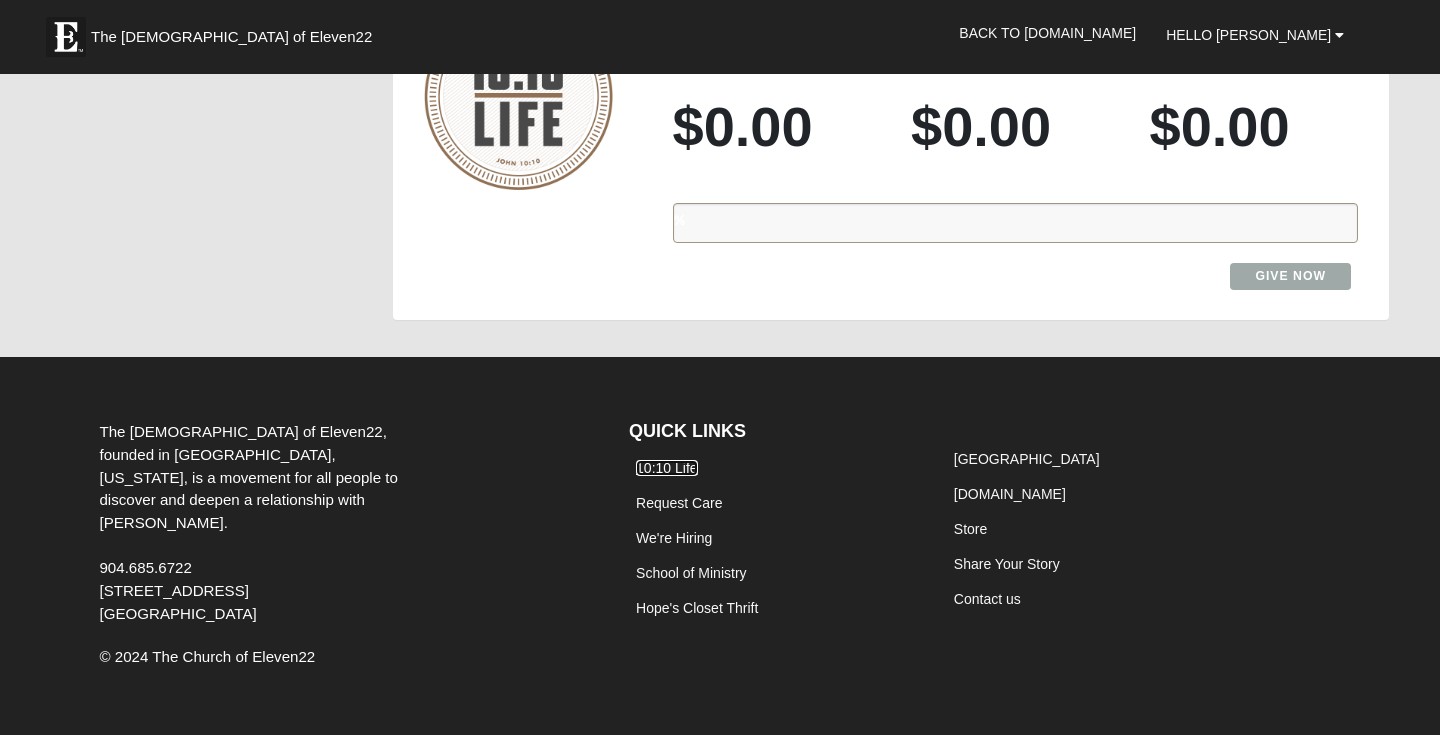 click on "10:10 Life" at bounding box center (667, 468) 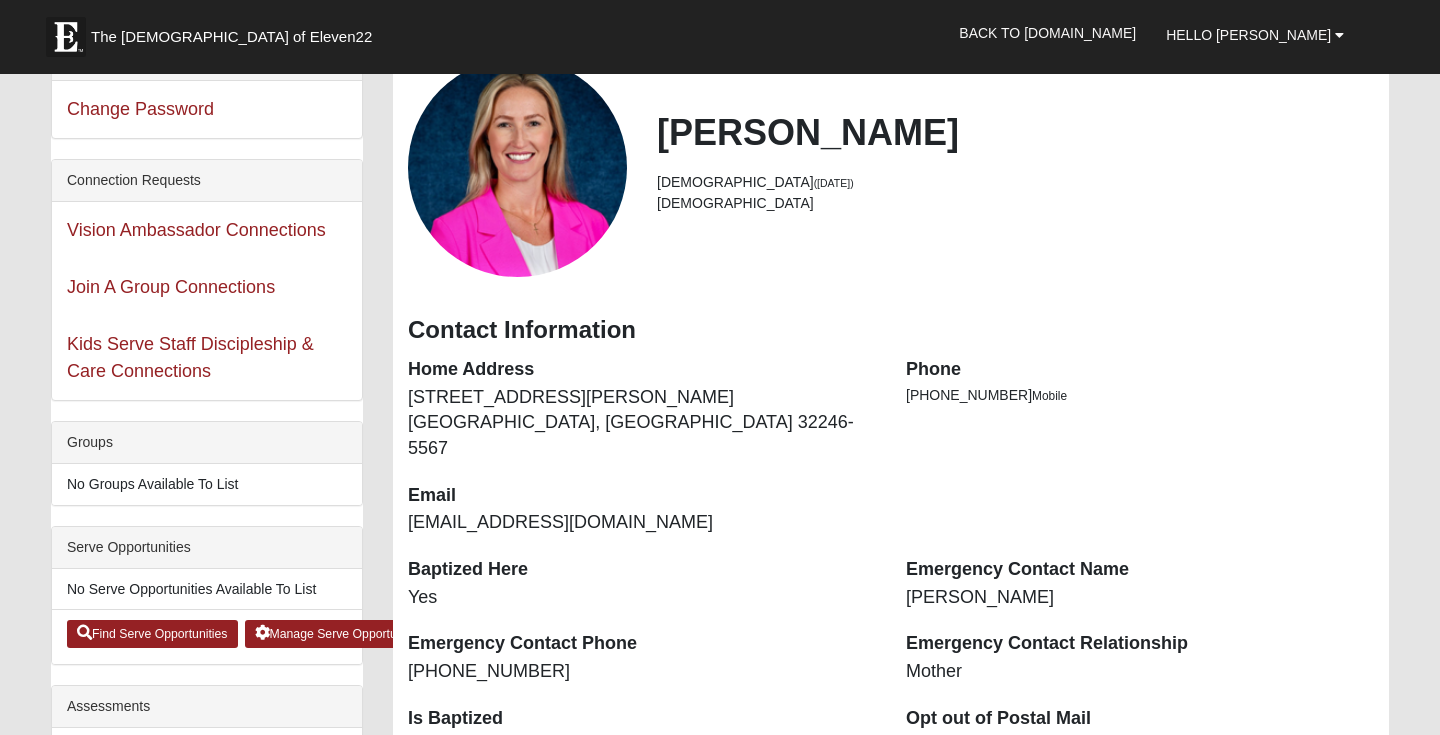 scroll, scrollTop: 0, scrollLeft: 0, axis: both 